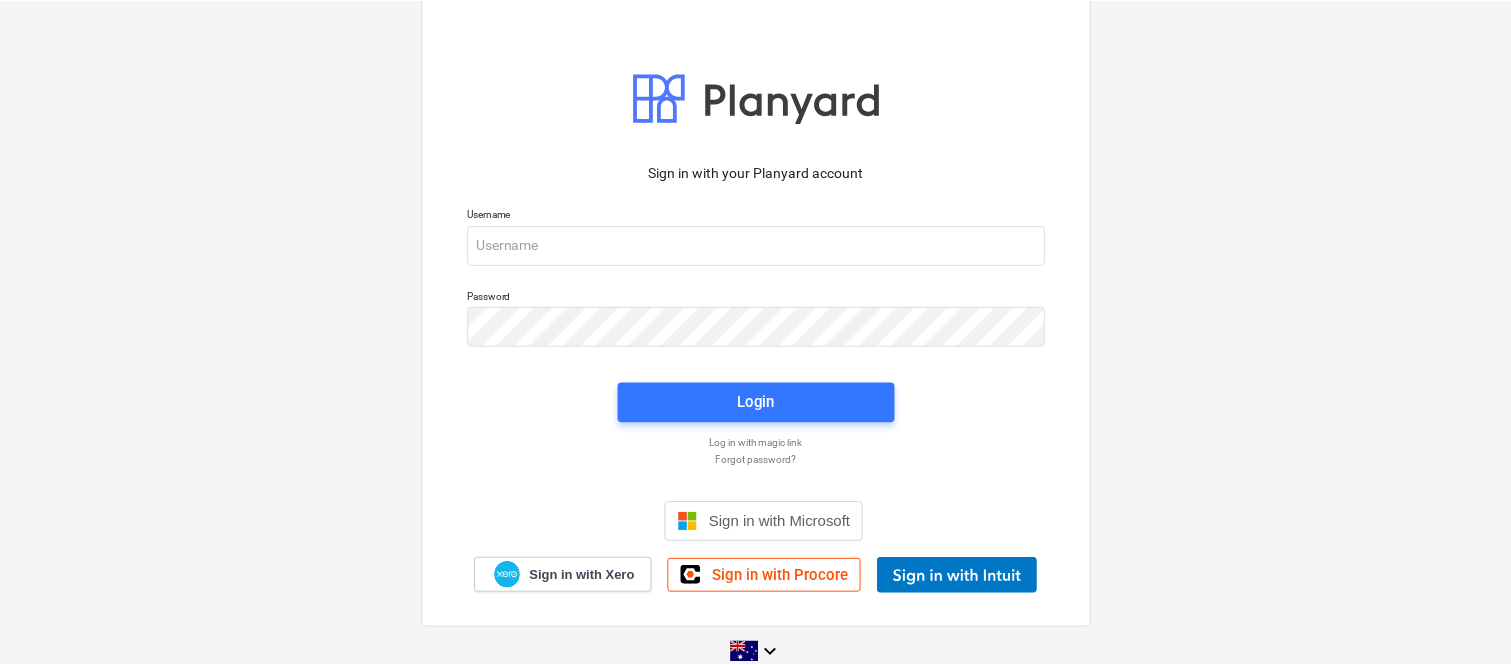 scroll, scrollTop: 0, scrollLeft: 0, axis: both 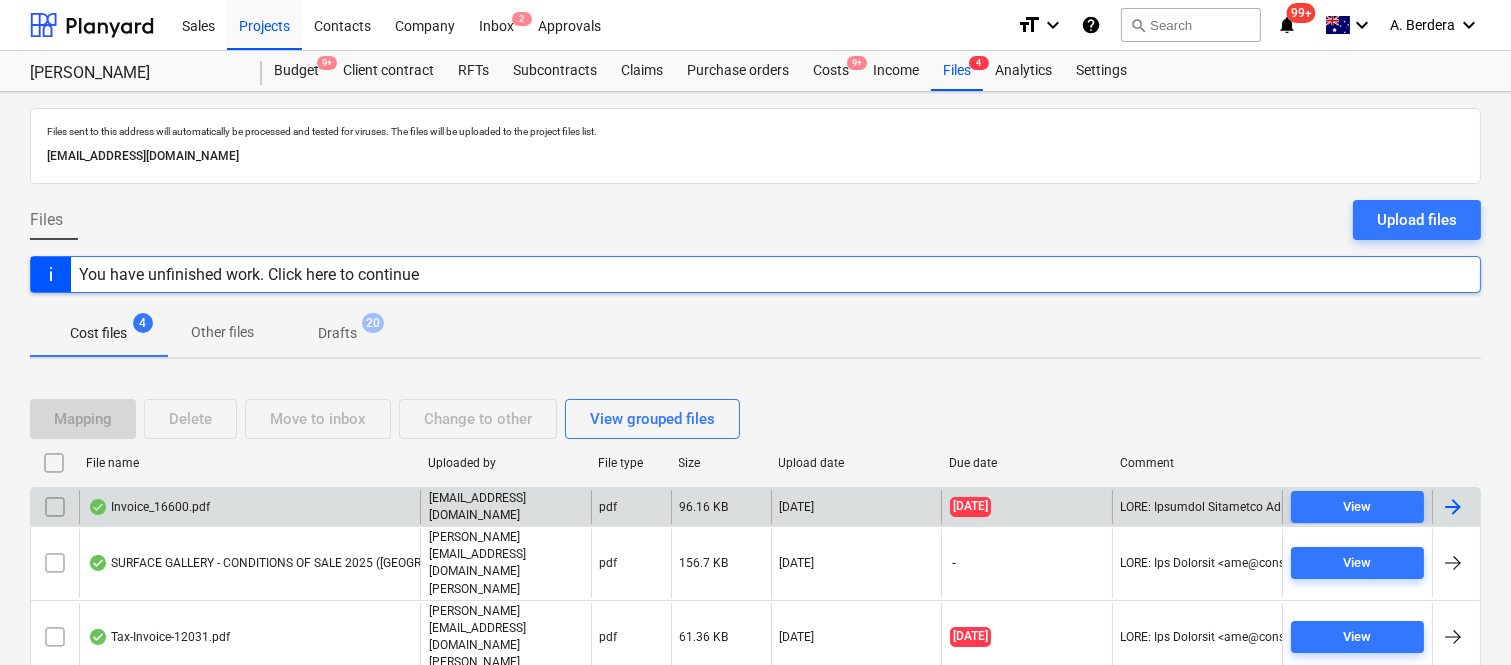 click on "Invoice_16600.pdf" at bounding box center [249, 507] 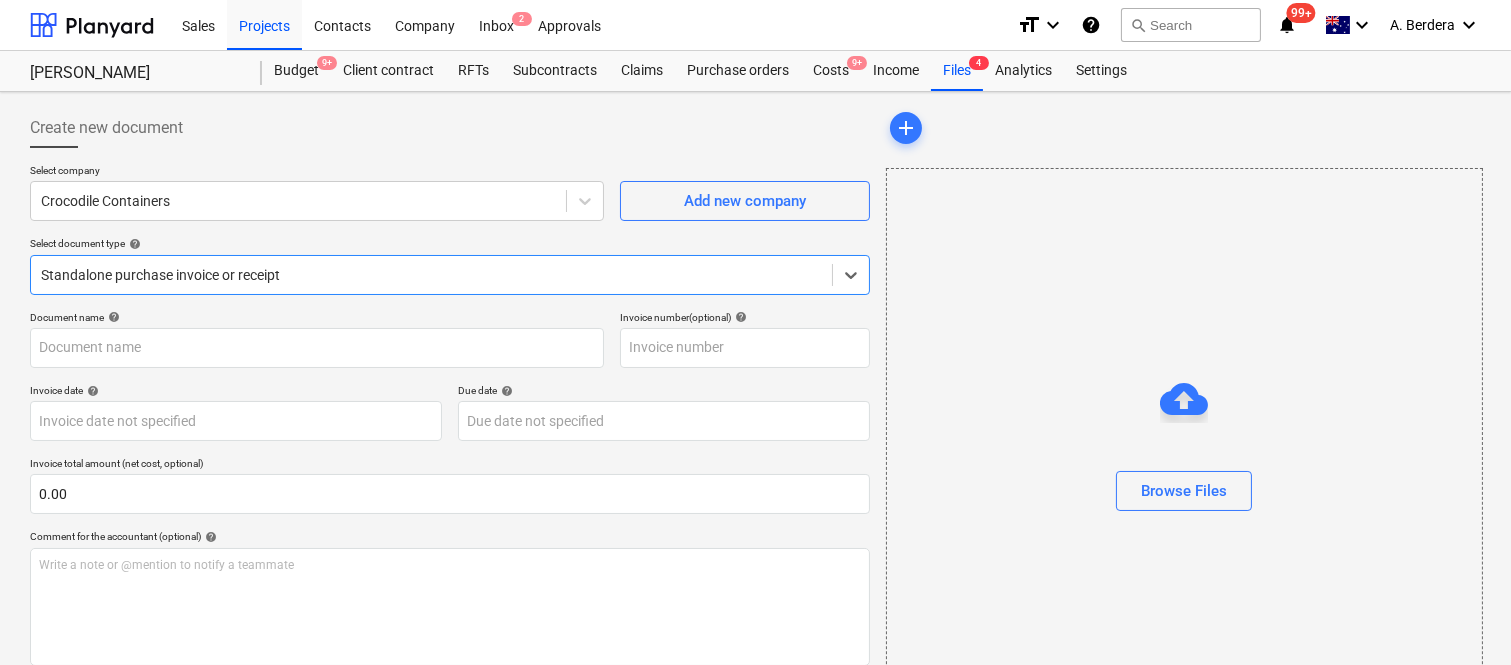 type on "16600" 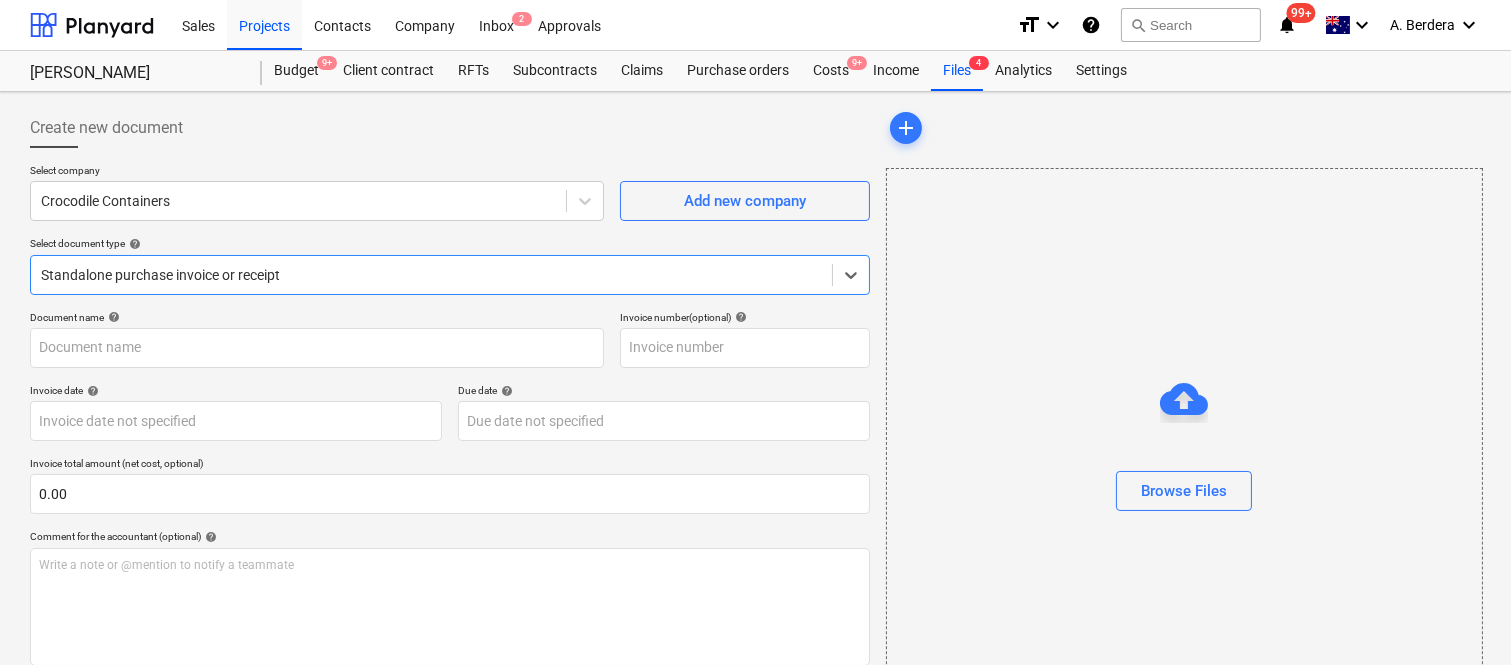 type on "16600" 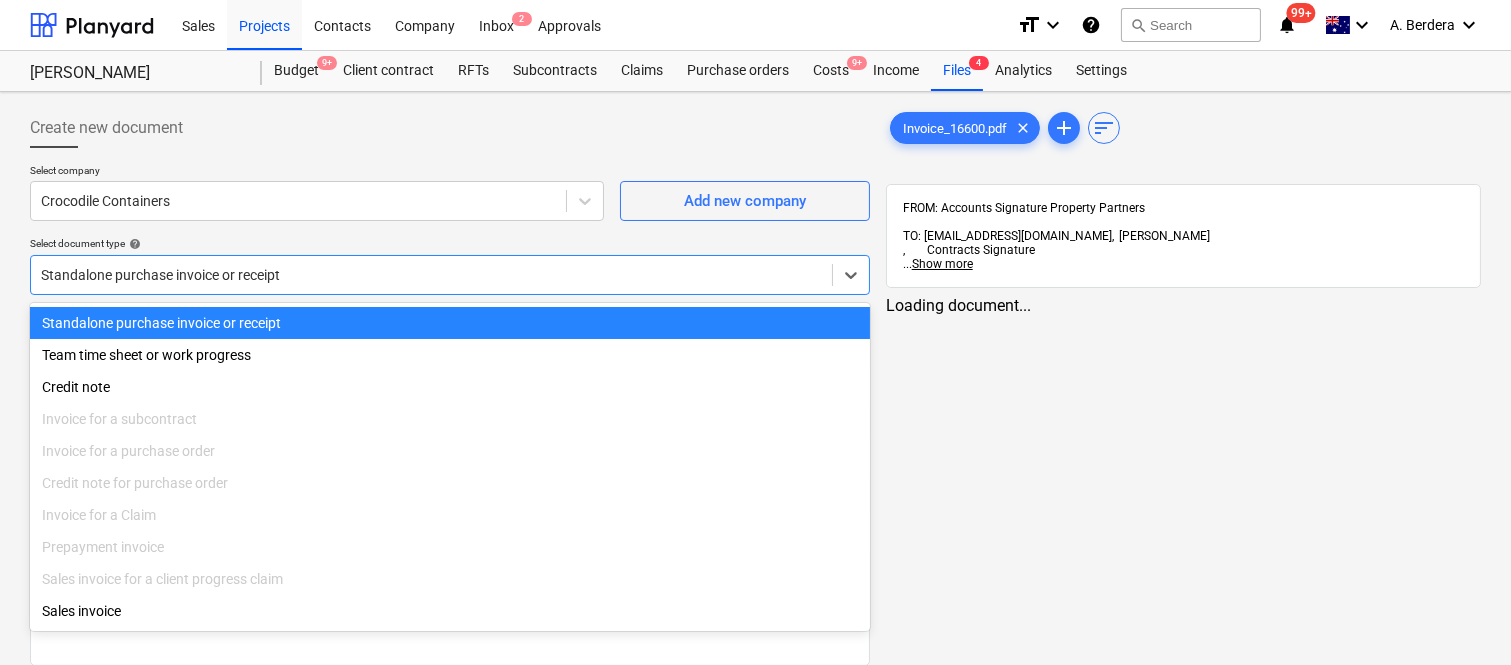 click at bounding box center [431, 275] 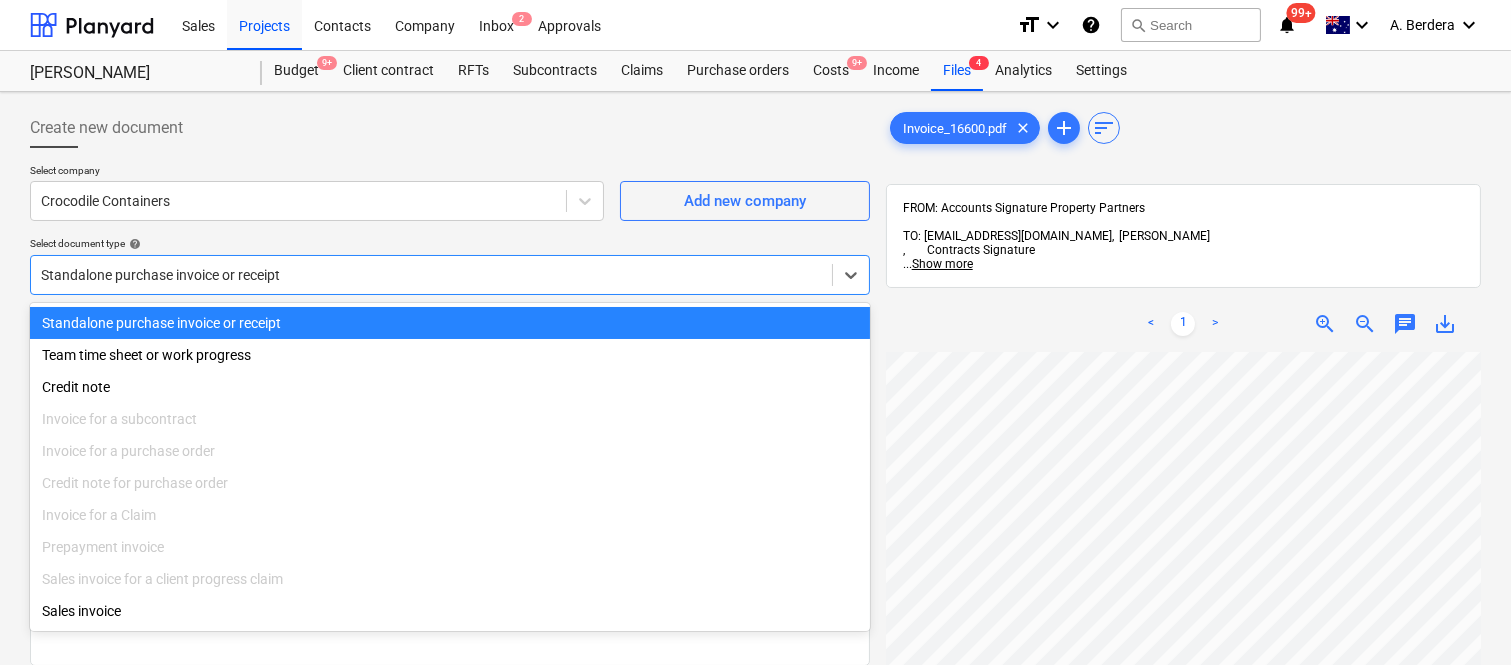 click on "Standalone purchase invoice or receipt" at bounding box center (450, 323) 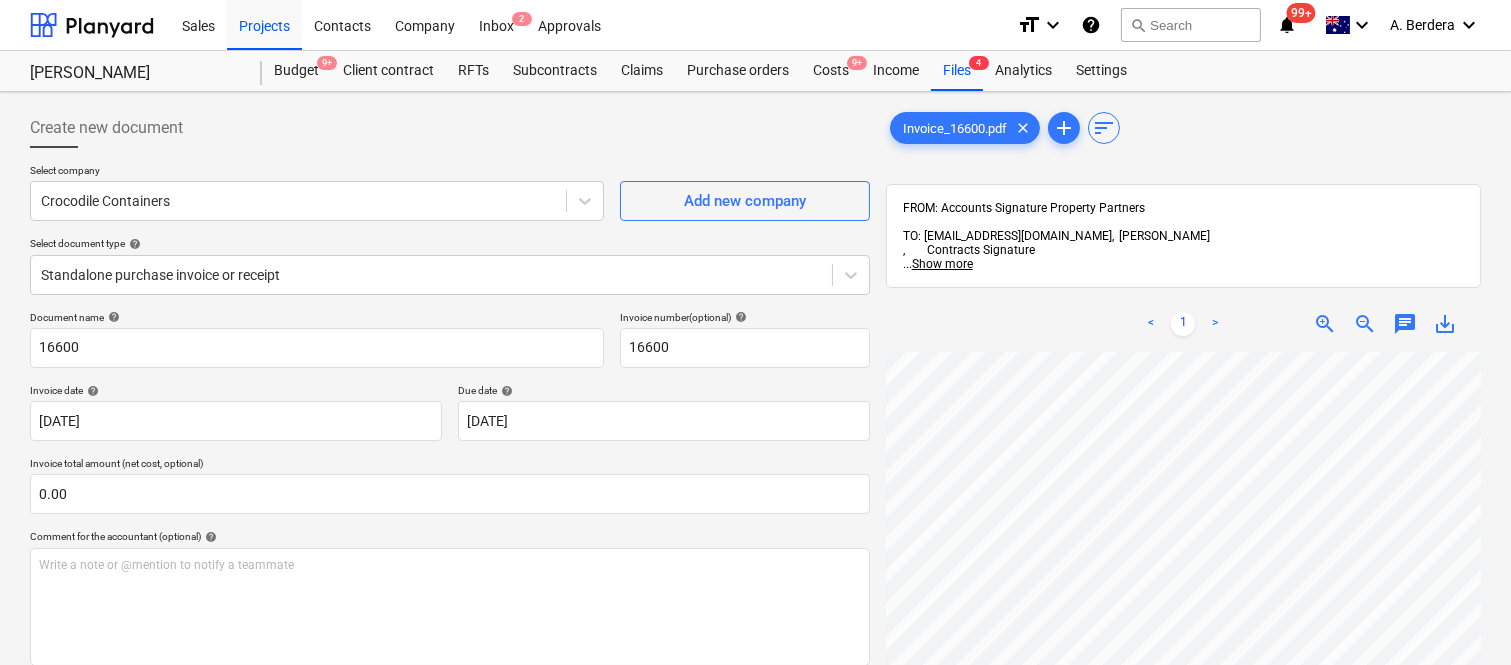 click on "Create new document Select company Crocodile Containers   Add new company Select document type help Standalone purchase invoice or receipt Document name help 16600 Invoice number  (optional) help 16600 Invoice date help [DATE] 01.07.2025 Press the down arrow key to interact with the calendar and
select a date. Press the question mark key to get the keyboard shortcuts for changing dates. Due date help [DATE] 01.07.2025 Press the down arrow key to interact with the calendar and
select a date. Press the question mark key to get the keyboard shortcuts for changing dates. Invoice total amount (net cost, optional) 0.00 Comment for the accountant (optional) help Write a note or @mention to notify a teammate ﻿ Clear Save Submit Allocated costs (net) $0.00 Select line-items to add help Search or select a line-item Select bulk Invoice_16600.pdf clear add sort FROM: Accounts Signature Property Partners  TO: [EMAIL_ADDRESS][DOMAIN_NAME], 	[PERSON_NAME] ...  Show more ..." at bounding box center (755, 534) 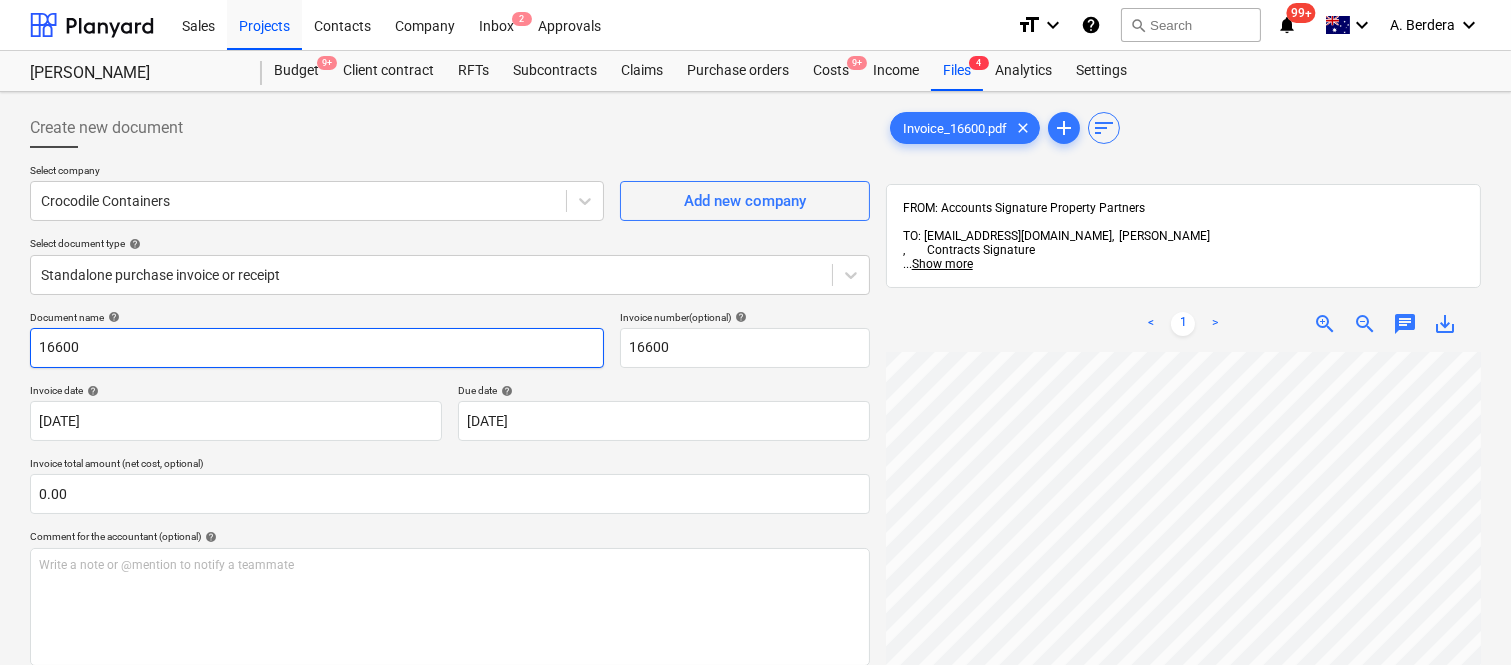 click on "16600" at bounding box center (317, 348) 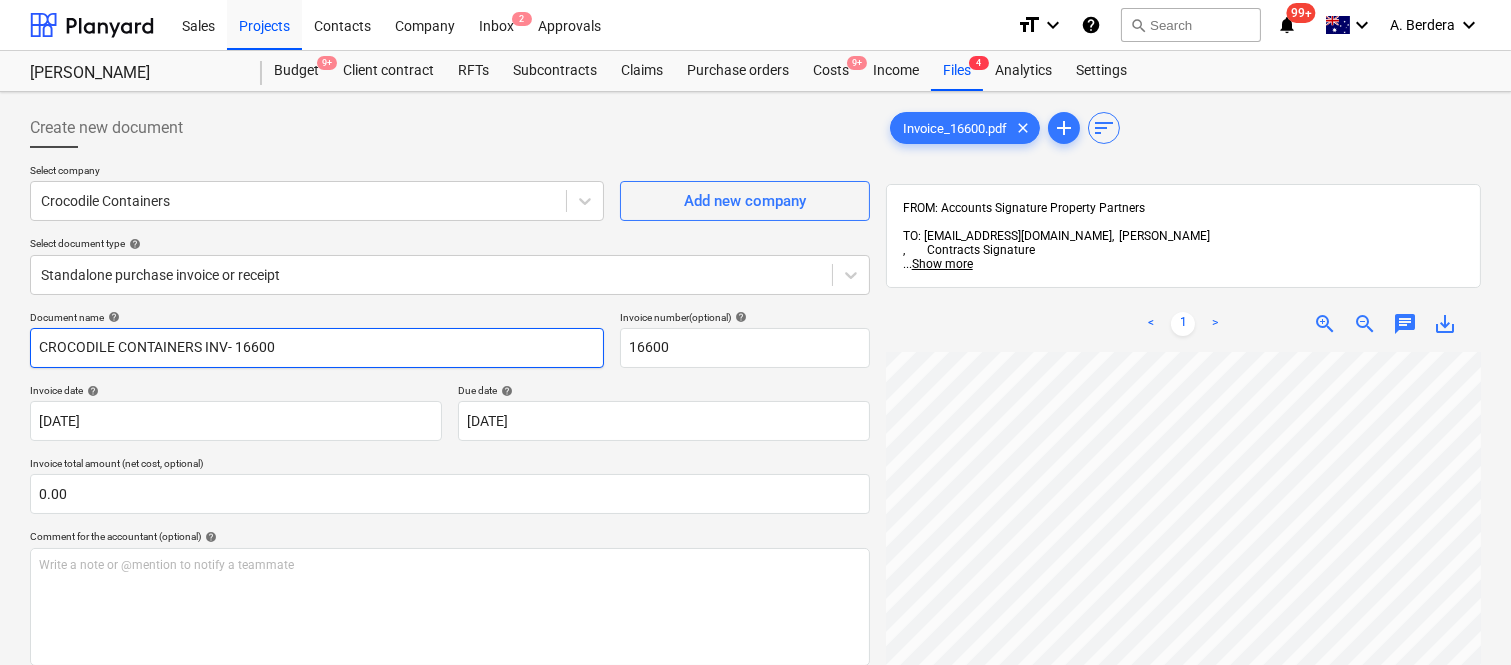 type on "CROCODILE CONTAINERS INV- 16600" 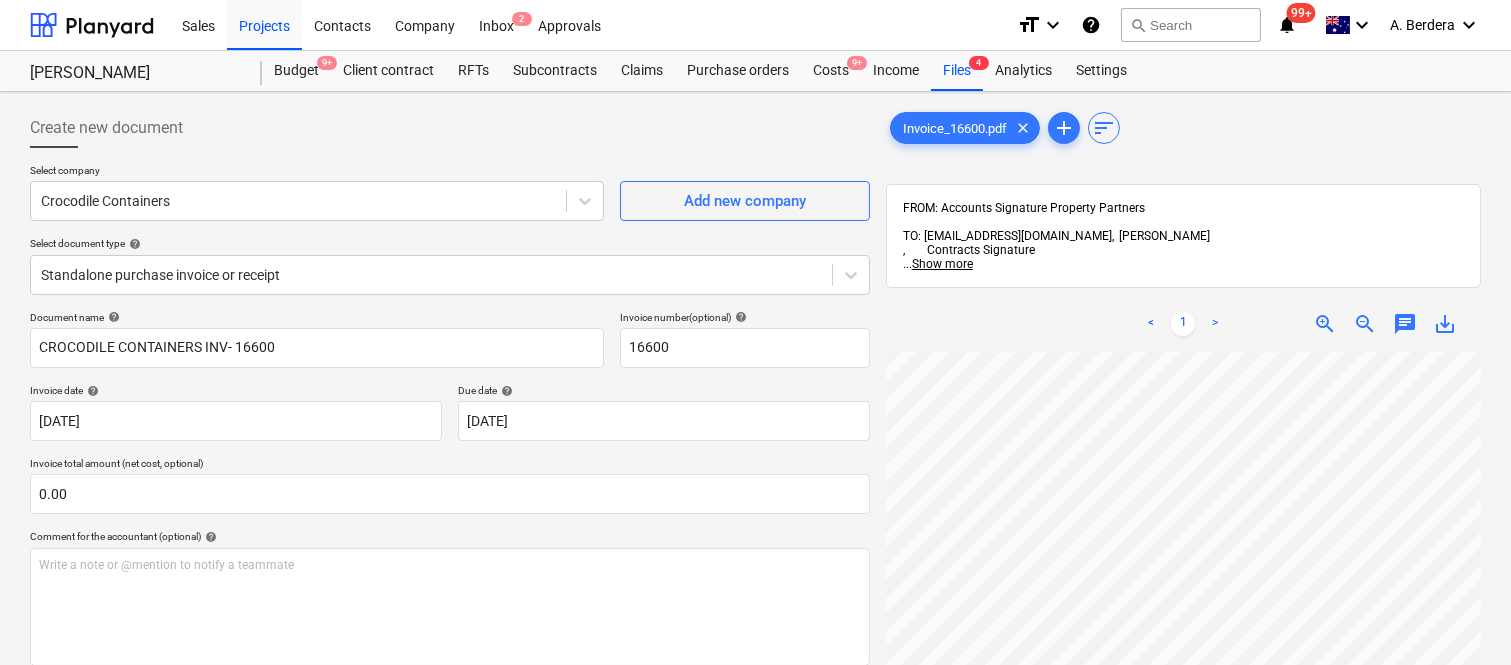 click on "Document name help CROCODILE CONTAINERS INV- 16600 Invoice number  (optional) help 16600 Invoice date help [DATE] 01.07.2025 Press the down arrow key to interact with the calendar and
select a date. Press the question mark key to get the keyboard shortcuts for changing dates. Due date help [DATE] 01.07.2025 Press the down arrow key to interact with the calendar and
select a date. Press the question mark key to get the keyboard shortcuts for changing dates. Invoice total amount (net cost, optional) 0.00 Comment for the accountant (optional) help Write a note or @mention to notify a teammate ﻿ Clear Save Submit Allocated costs (net) $0.00 Select line-items to add help Search or select a line-item Select bulk" at bounding box center (450, 572) 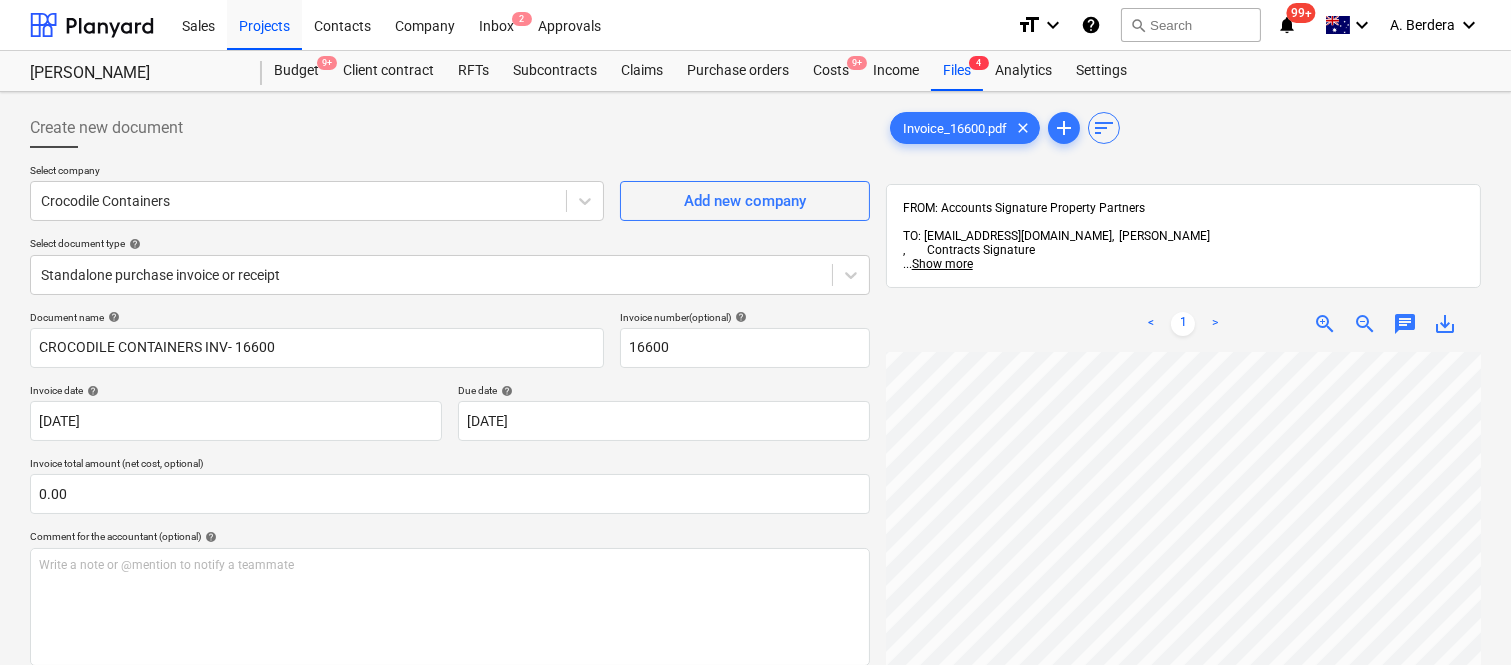 scroll, scrollTop: 790, scrollLeft: 52, axis: both 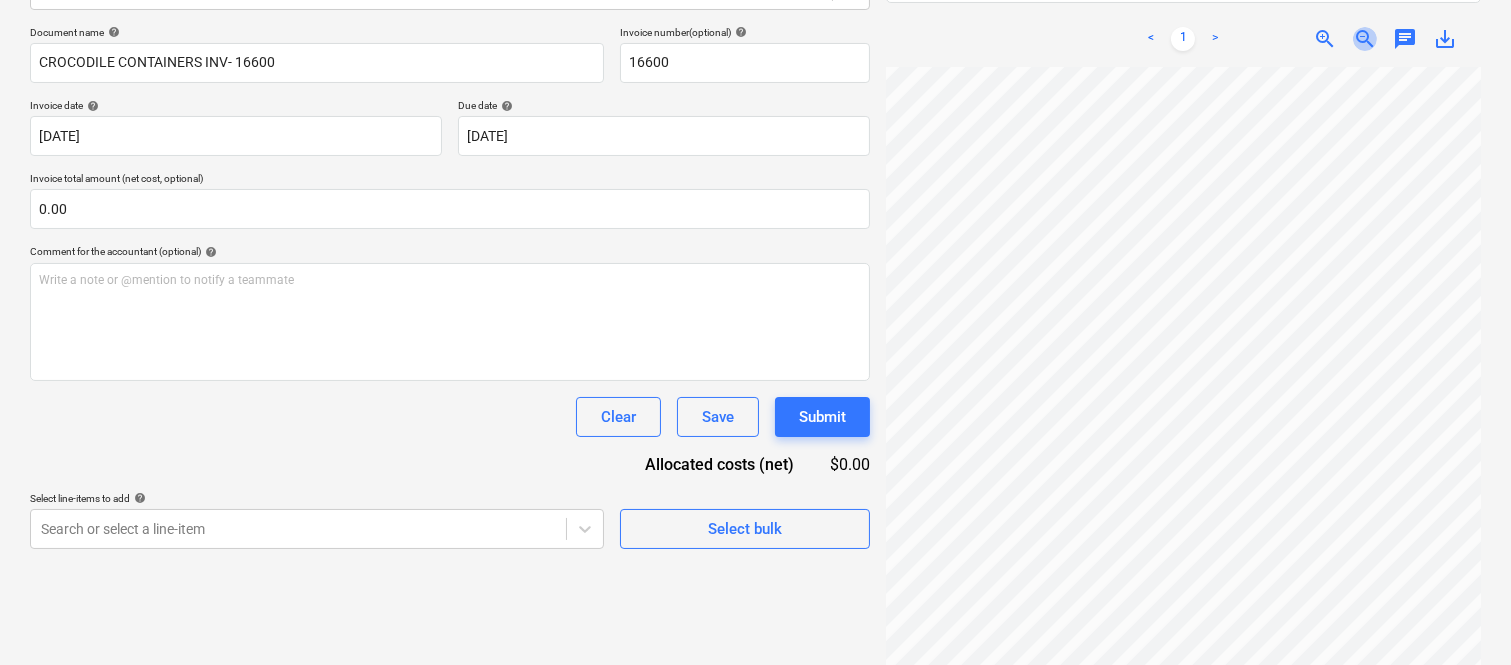click on "zoom_out" at bounding box center [1365, 39] 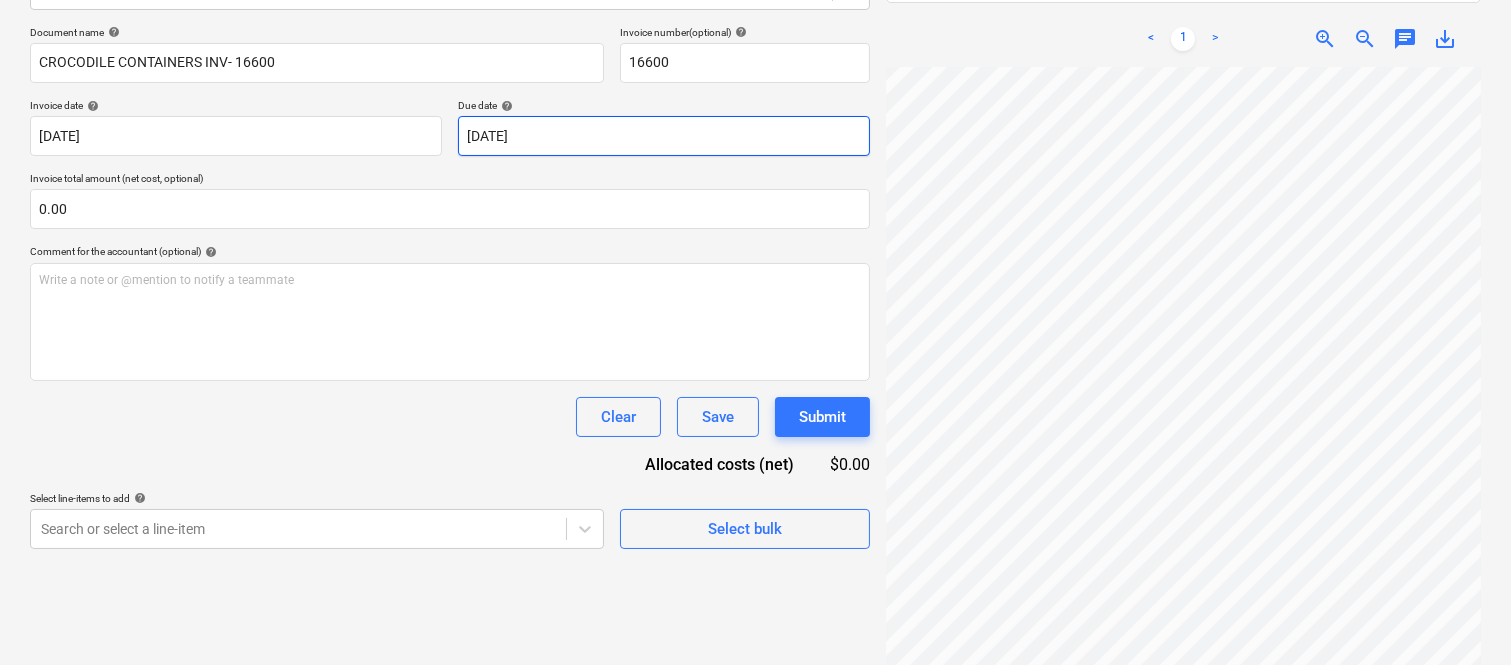scroll, scrollTop: 1, scrollLeft: 178, axis: both 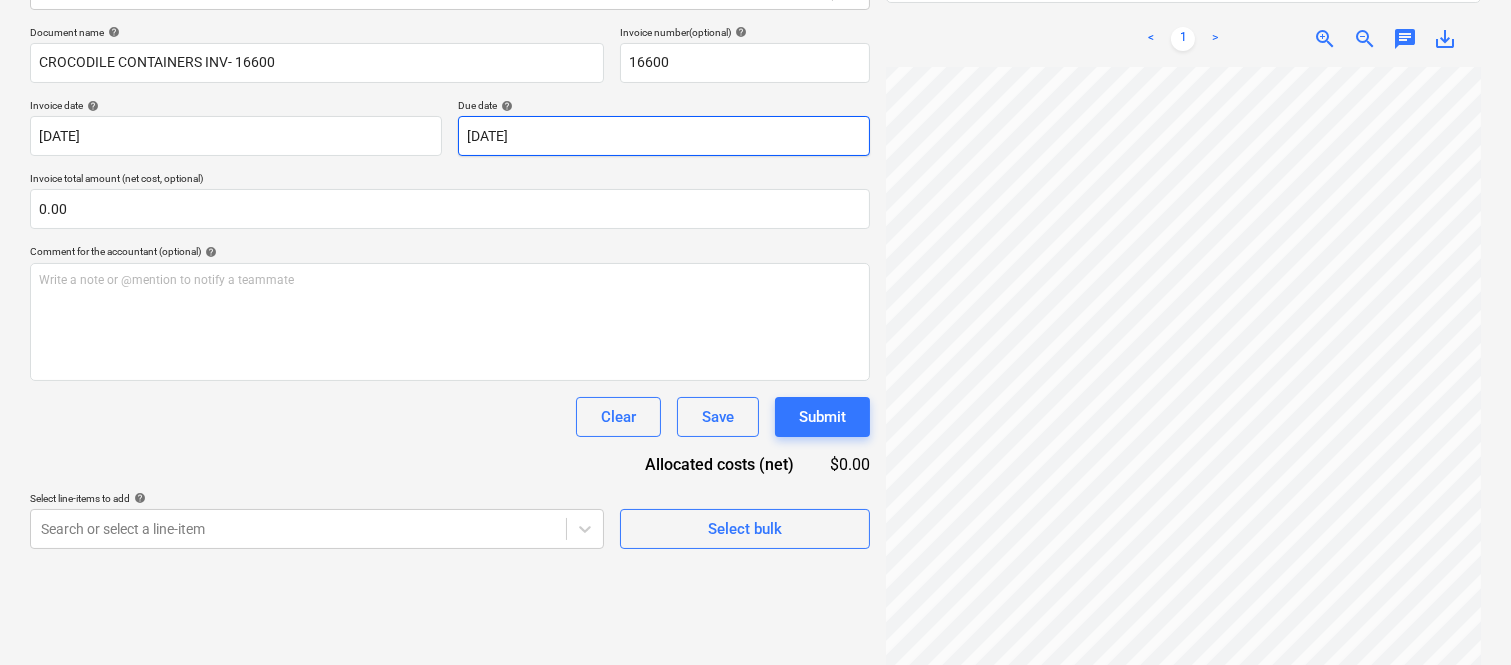 click on "Sales Projects Contacts Company Inbox 2 Approvals format_size keyboard_arrow_down help search Search notifications 99+ keyboard_arrow_down A. Berdera keyboard_arrow_down [PERSON_NAME] Budget 9+ Client contract RFTs Subcontracts Claims Purchase orders Costs 9+ Income Files 4 Analytics Settings Create new document Select company Crocodile Containers   Add new company Select document type help Standalone purchase invoice or receipt Document name help CROCODILE CONTAINERS INV- 16600 Invoice number  (optional) help 16600 Invoice date help [DATE] 01.07.2025 Press the down arrow key to interact with the calendar and
select a date. Press the question mark key to get the keyboard shortcuts for changing dates. Due date help [DATE] 01.07.2025 Press the down arrow key to interact with the calendar and
select a date. Press the question mark key to get the keyboard shortcuts for changing dates. Invoice total amount (net cost, optional) 0.00 Comment for the accountant (optional) help ﻿ Clear Save Submit <" at bounding box center (755, 47) 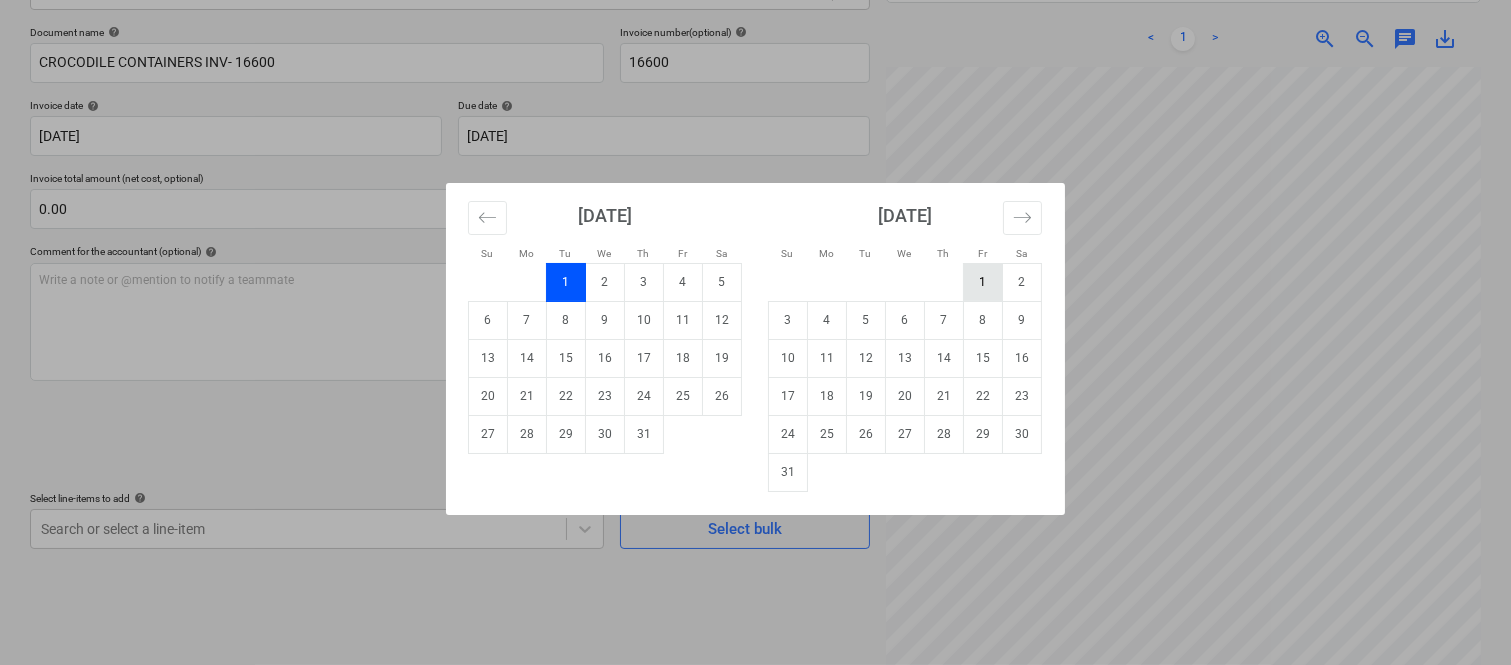 click on "1" at bounding box center [983, 282] 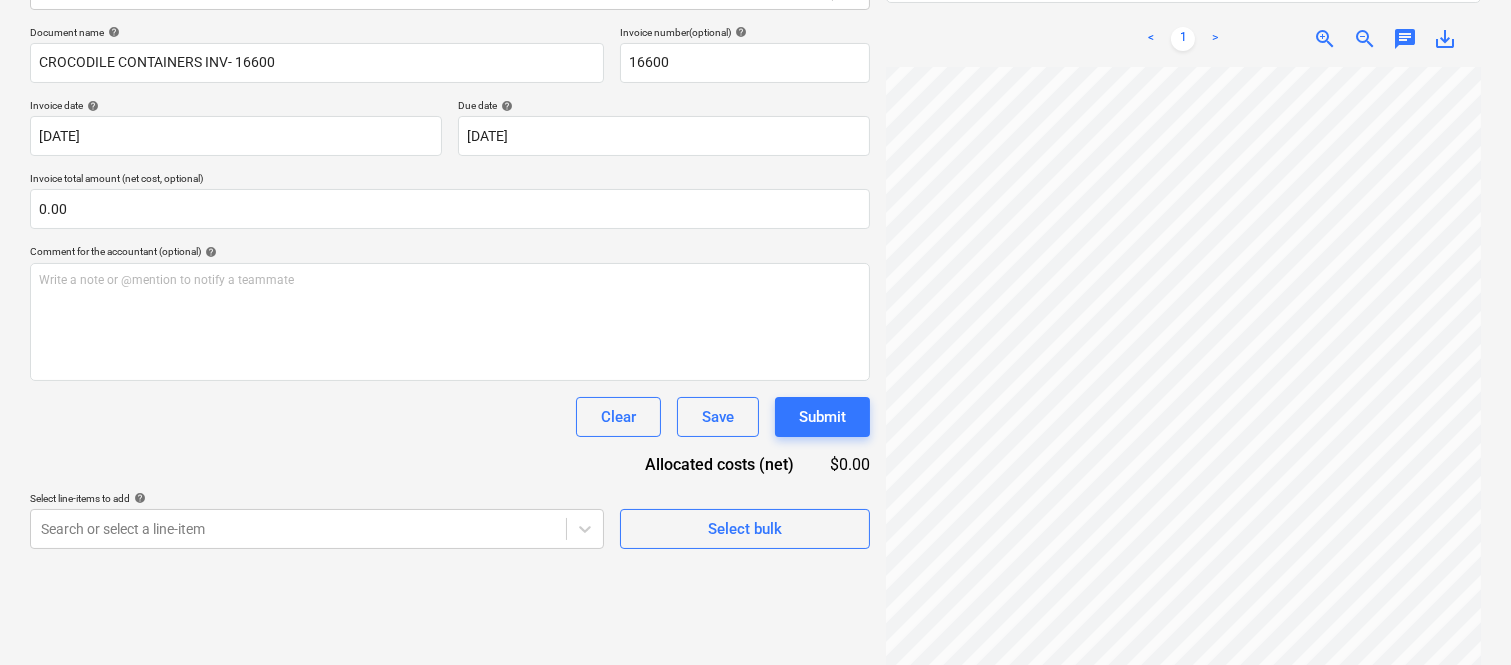 scroll, scrollTop: 200, scrollLeft: 180, axis: both 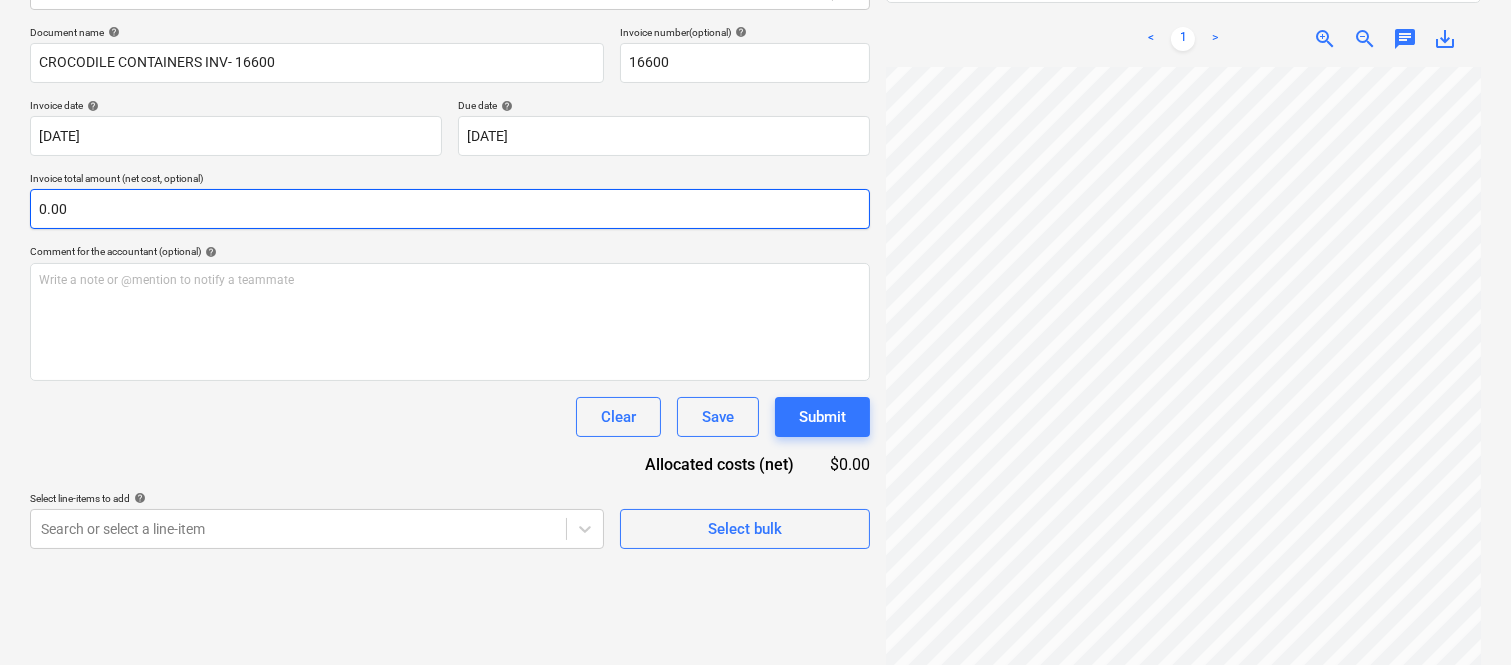 click on "0.00" at bounding box center (450, 209) 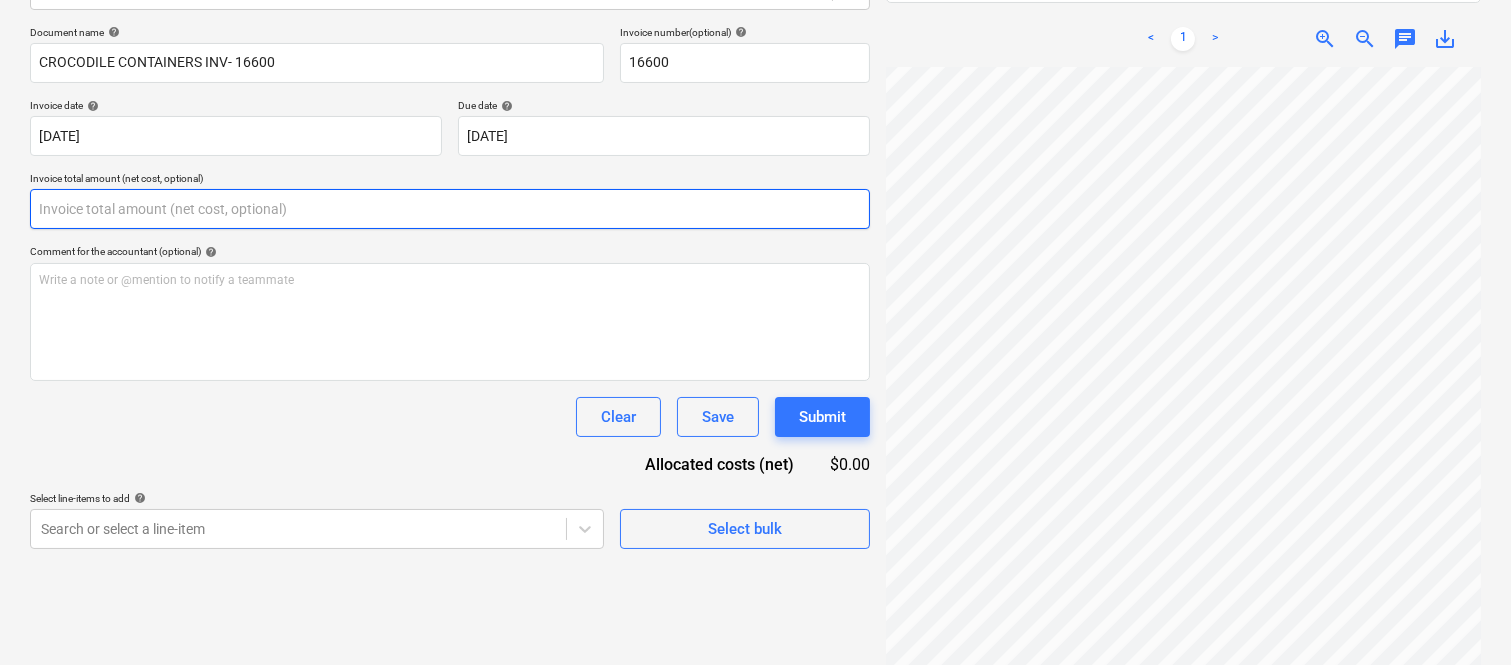 paste on "310" 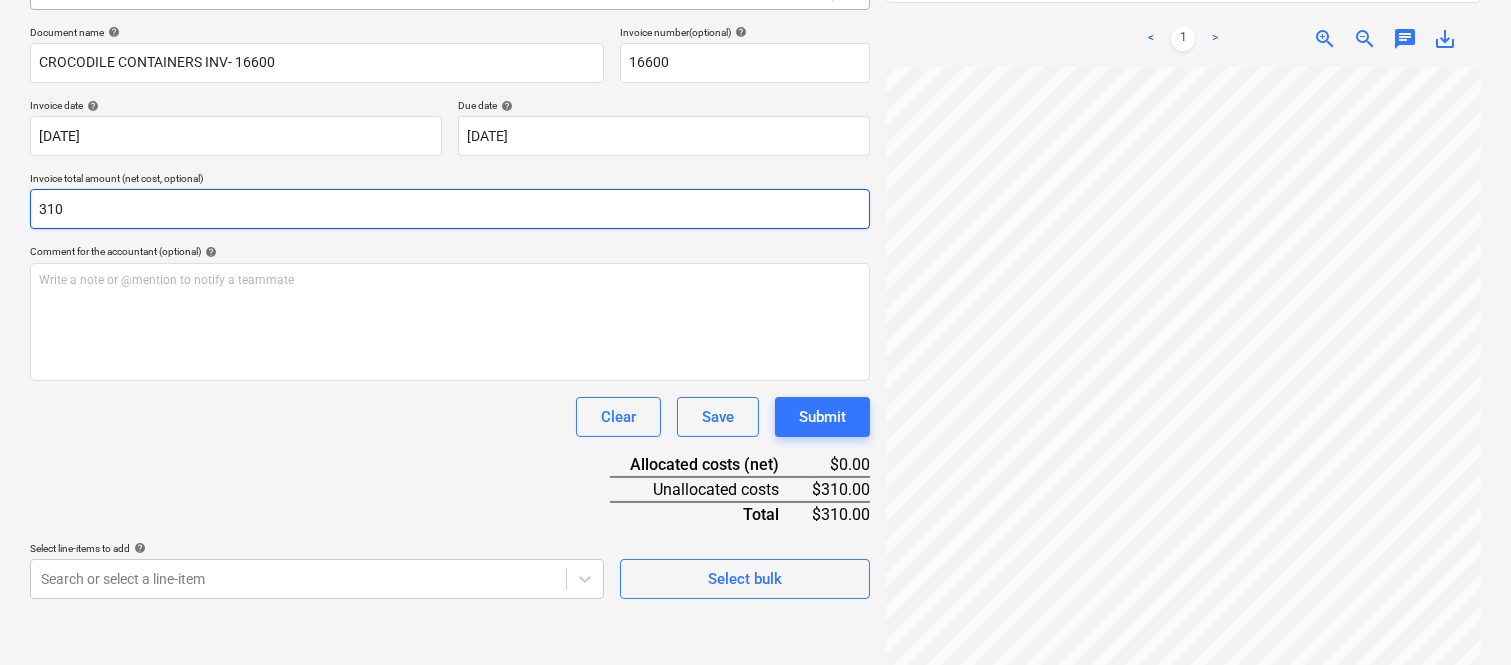 type on "310" 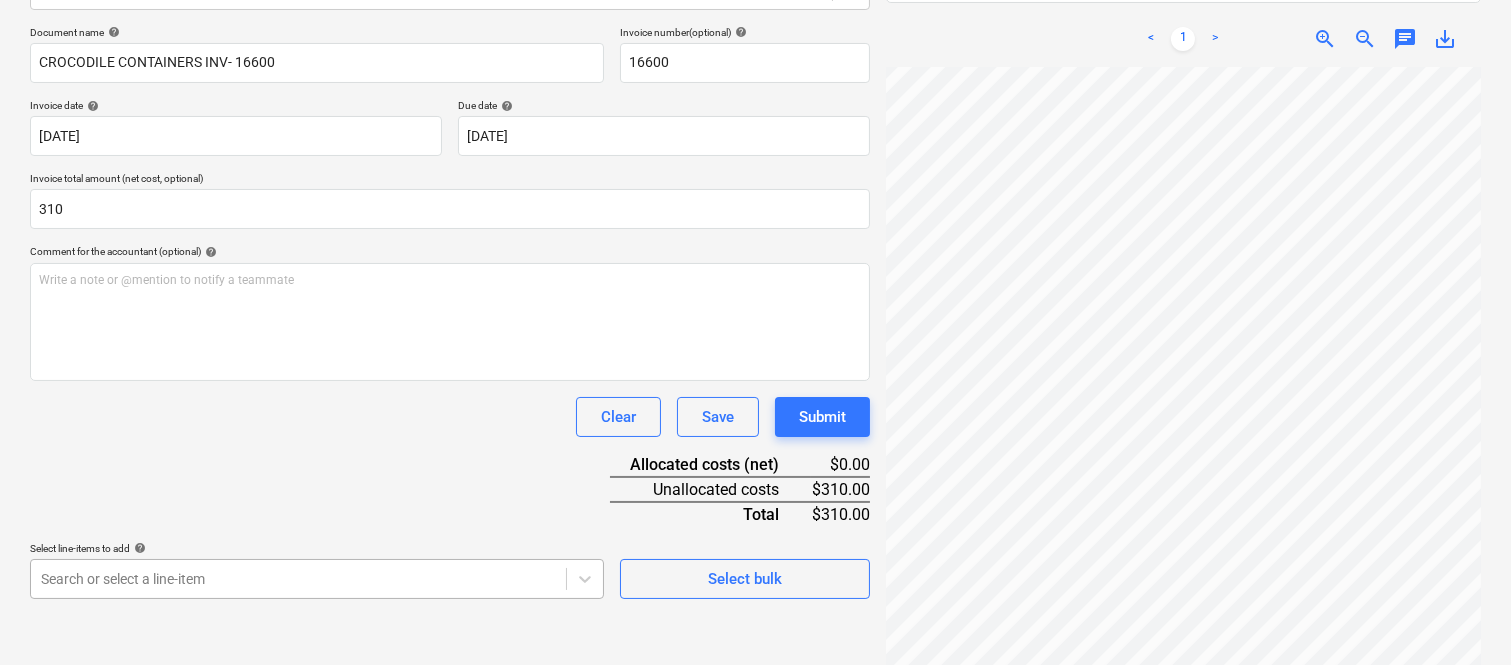 click on "Sales Projects Contacts Company Inbox 2 Approvals format_size keyboard_arrow_down help search Search notifications 99+ keyboard_arrow_down A. Berdera keyboard_arrow_down [PERSON_NAME] Budget 9+ Client contract RFTs Subcontracts Claims Purchase orders Costs 9+ Income Files 4 Analytics Settings Create new document Select company Crocodile Containers   Add new company Select document type help Standalone purchase invoice or receipt Document name help CROCODILE CONTAINERS INV- 16600 Invoice number  (optional) help 16600 Invoice date help [DATE] 01.07.2025 Press the down arrow key to interact with the calendar and
select a date. Press the question mark key to get the keyboard shortcuts for changing dates. Due date help [DATE] 01.08.2025 Press the down arrow key to interact with the calendar and
select a date. Press the question mark key to get the keyboard shortcuts for changing dates. Invoice total amount (net cost, optional) 310 Comment for the accountant (optional) help ﻿ Clear Save Submit <" at bounding box center [755, 47] 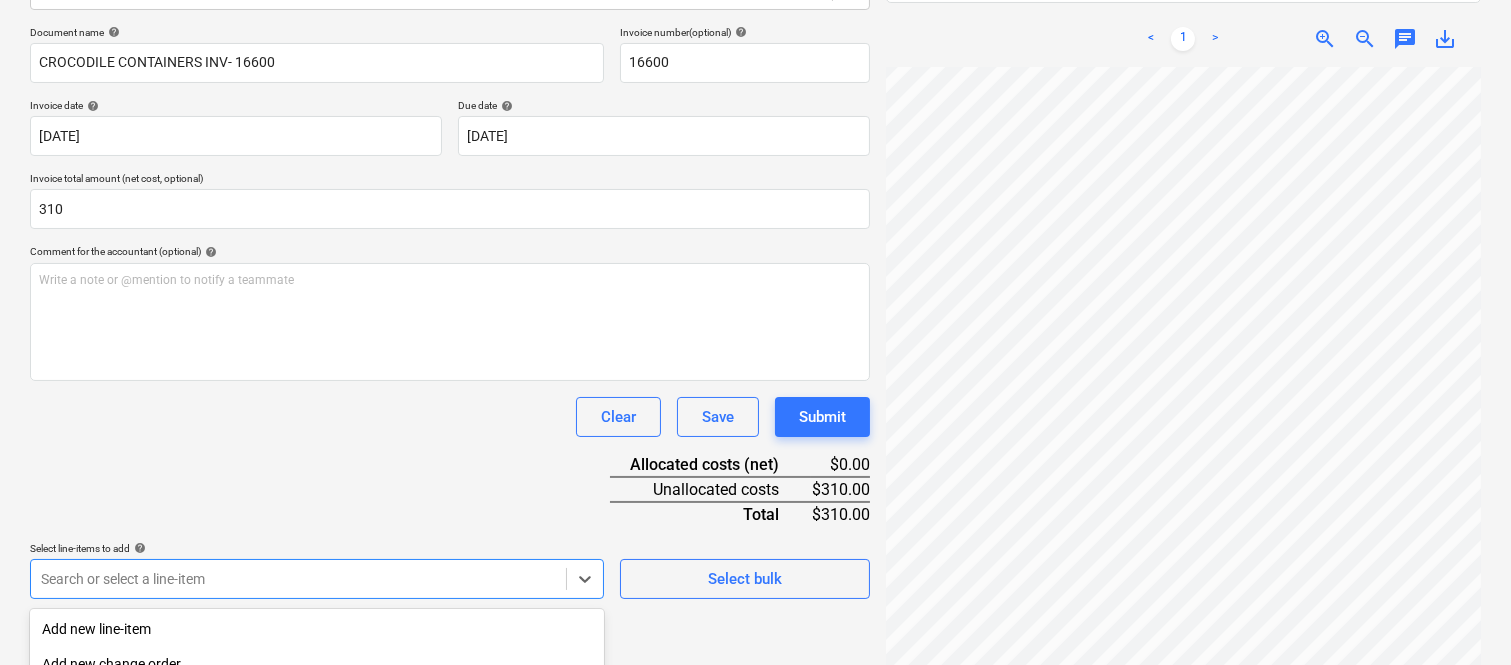 scroll, scrollTop: 532, scrollLeft: 0, axis: vertical 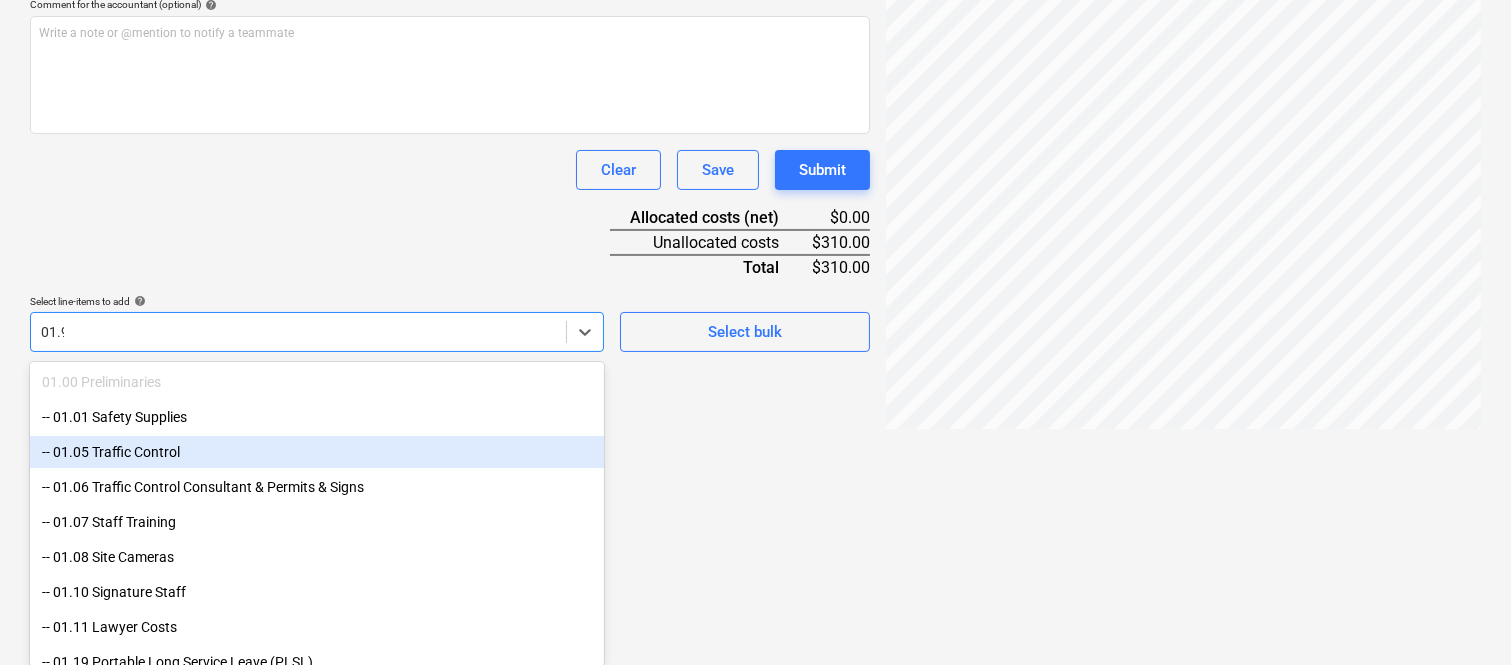 type on "01.92" 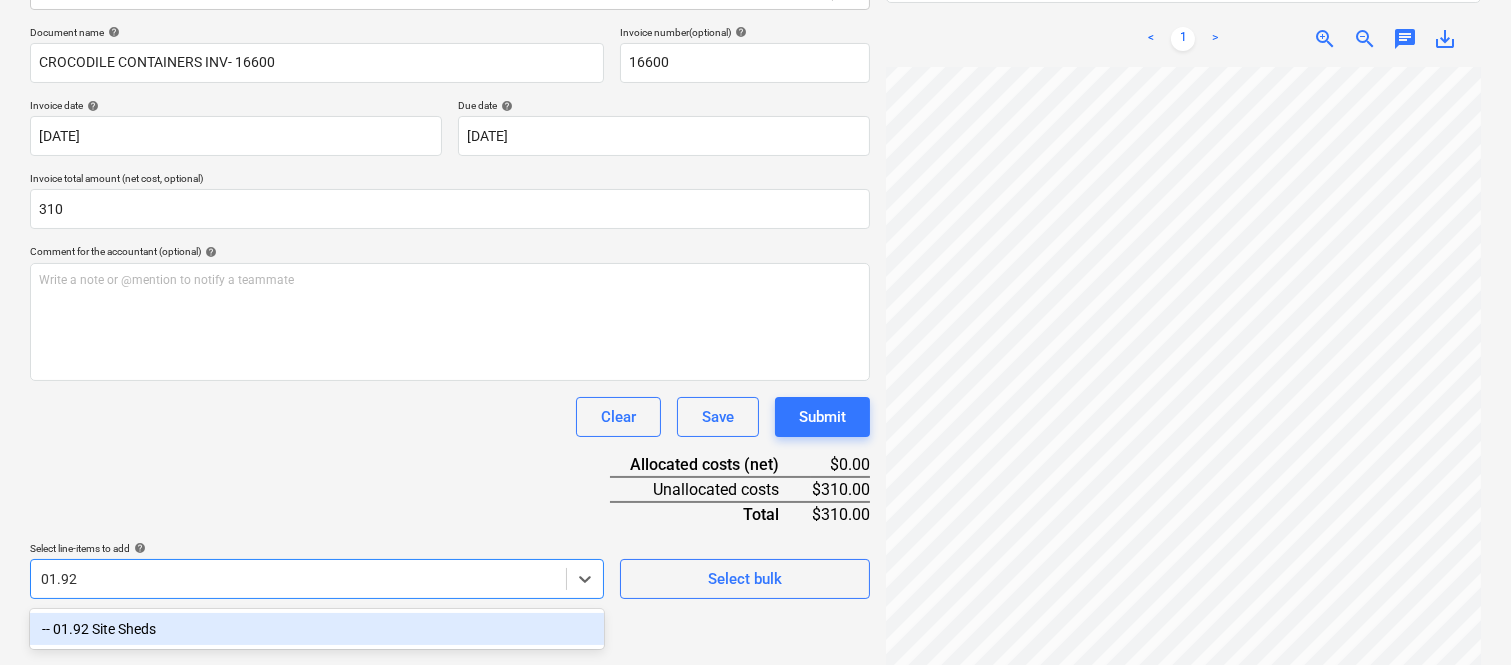 click on "--  01.92 Site Sheds" at bounding box center [317, 629] 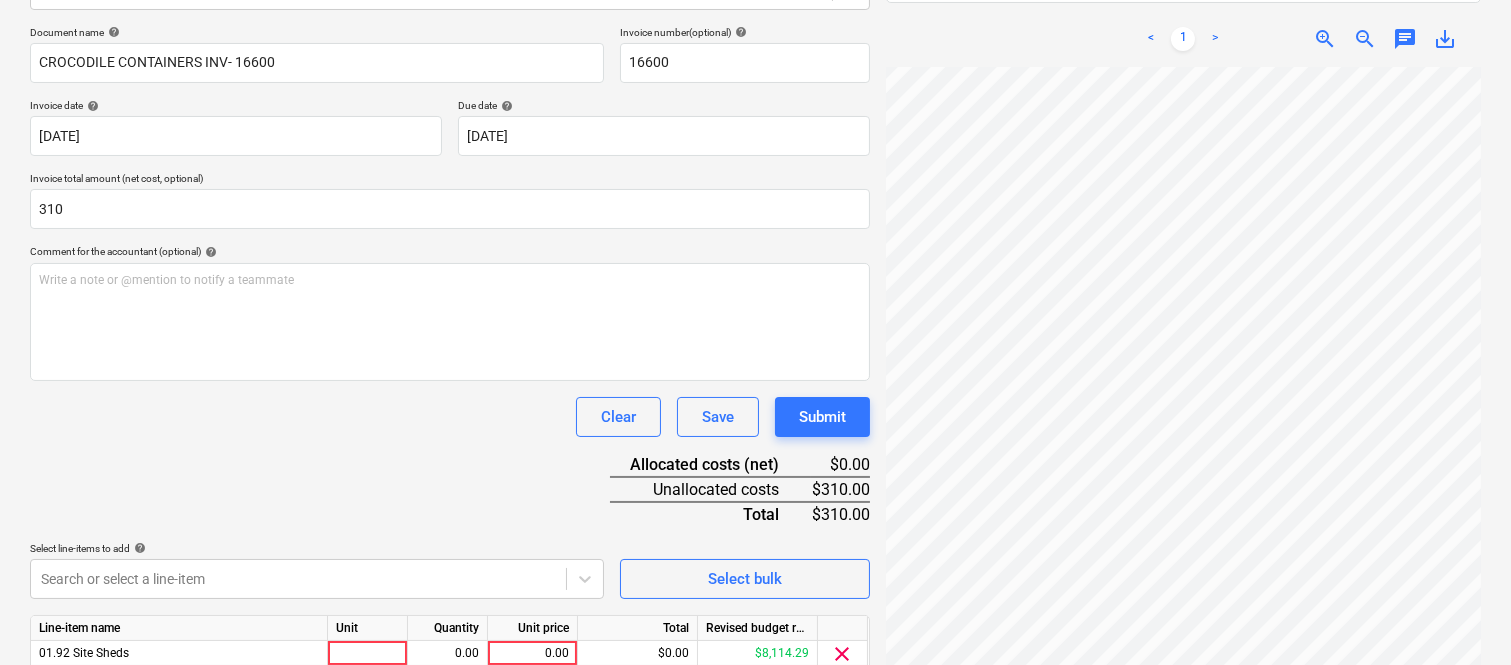click on "Document name help CROCODILE CONTAINERS INV- 16600 Invoice number  (optional) help 16600 Invoice date help [DATE] 01.07.2025 Press the down arrow key to interact with the calendar and
select a date. Press the question mark key to get the keyboard shortcuts for changing dates. Due date help [DATE] 01.08.2025 Press the down arrow key to interact with the calendar and
select a date. Press the question mark key to get the keyboard shortcuts for changing dates. Invoice total amount (net cost, optional) 310 Comment for the accountant (optional) help Write a note or @mention to notify a teammate ﻿ Clear Save Submit Allocated costs (net) $0.00 Unallocated costs $310.00 Total $310.00 Select line-items to add help Search or select a line-item Select bulk Line-item name Unit Quantity Unit price Total Revised budget remaining 01.92 Site Sheds 0.00 0.00 $0.00 $8,114.29 clear Clear Save Submit" at bounding box center (450, 378) 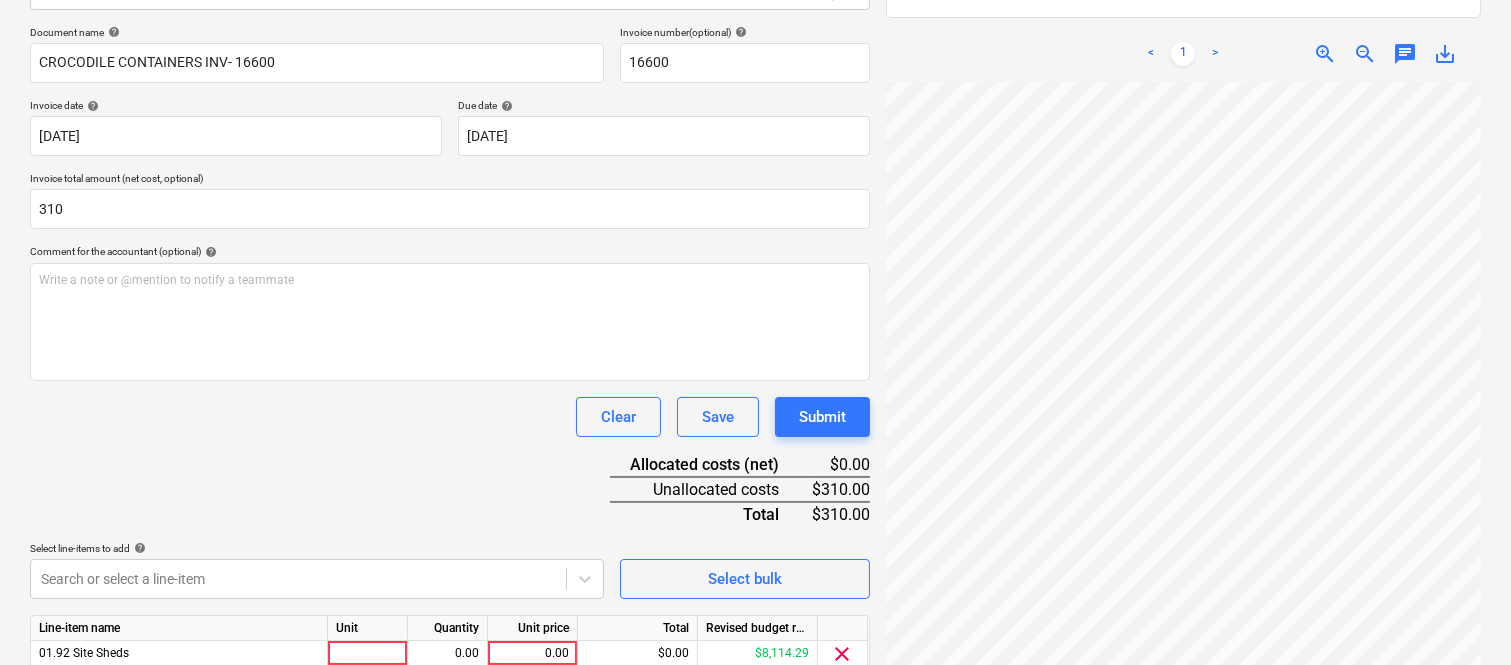scroll, scrollTop: 367, scrollLeft: 0, axis: vertical 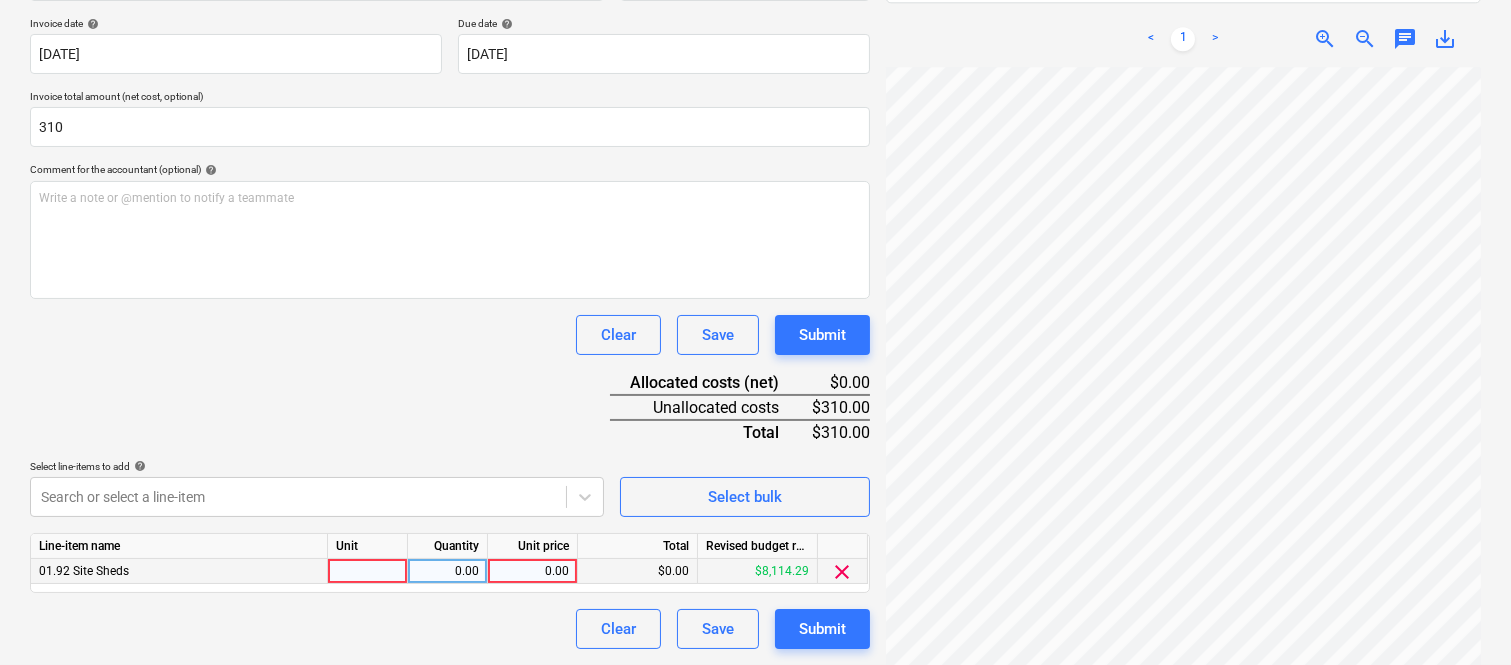 click at bounding box center [368, 571] 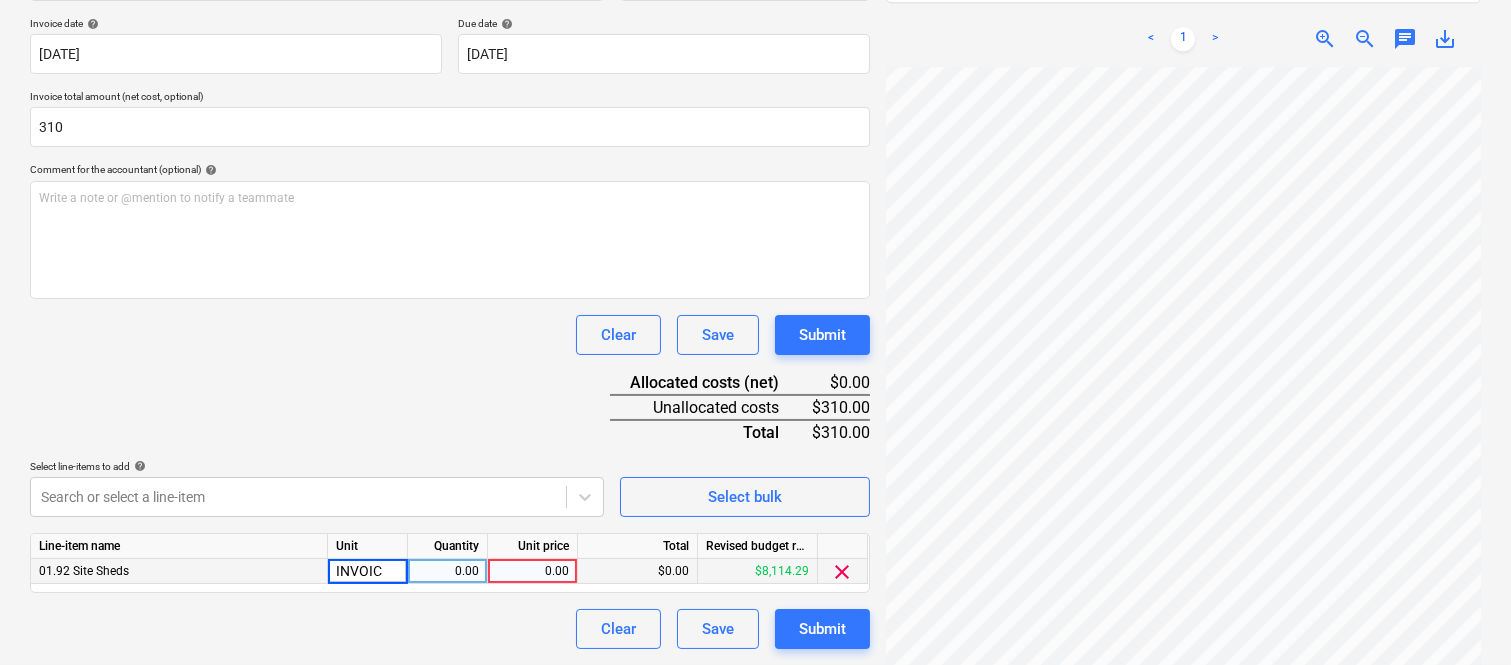 type on "INVOICE" 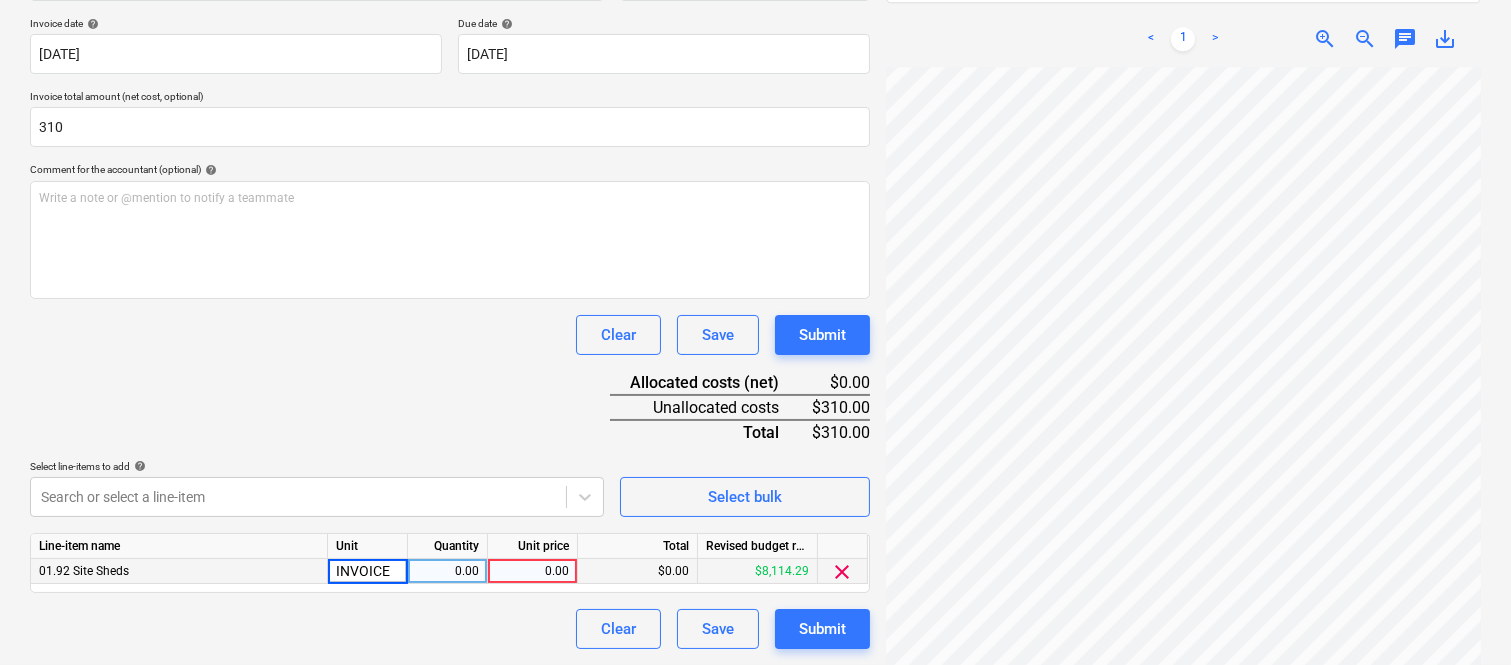 click on "0.00" at bounding box center [447, 571] 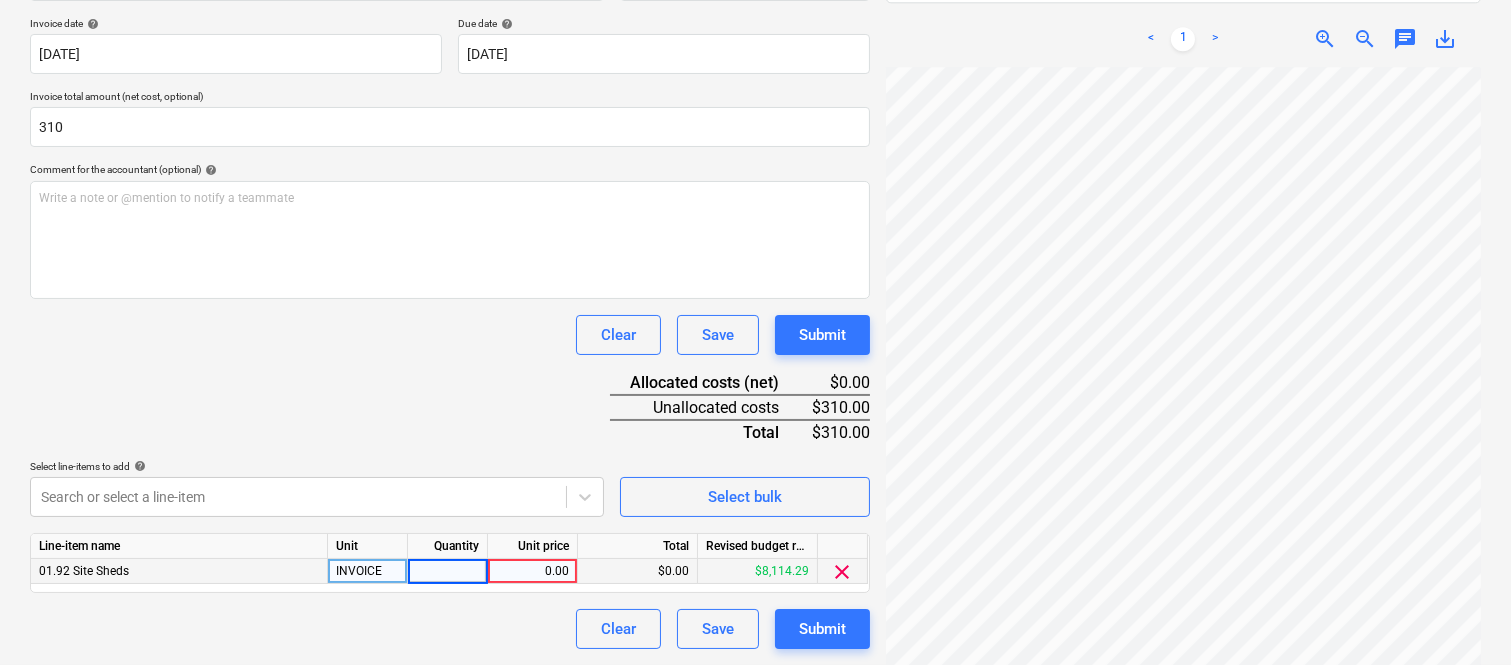 type on "1" 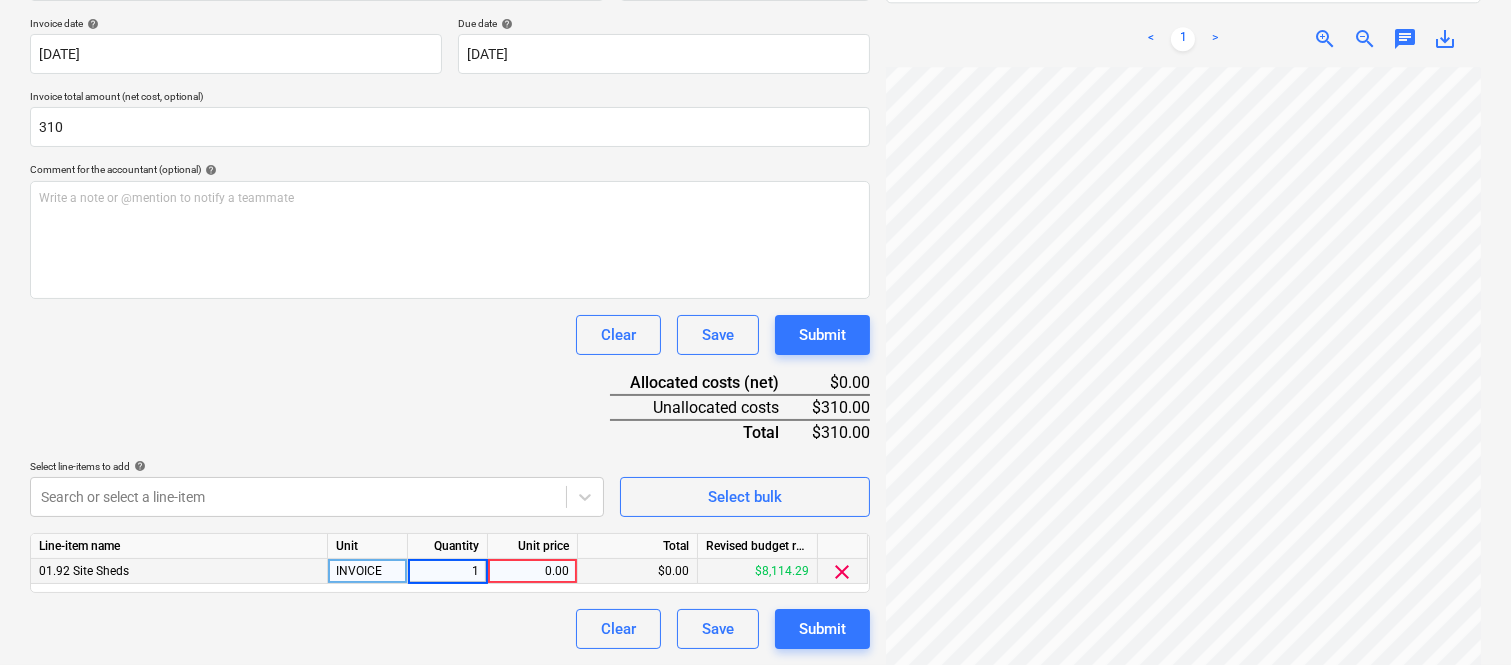 click on "0.00" at bounding box center (532, 571) 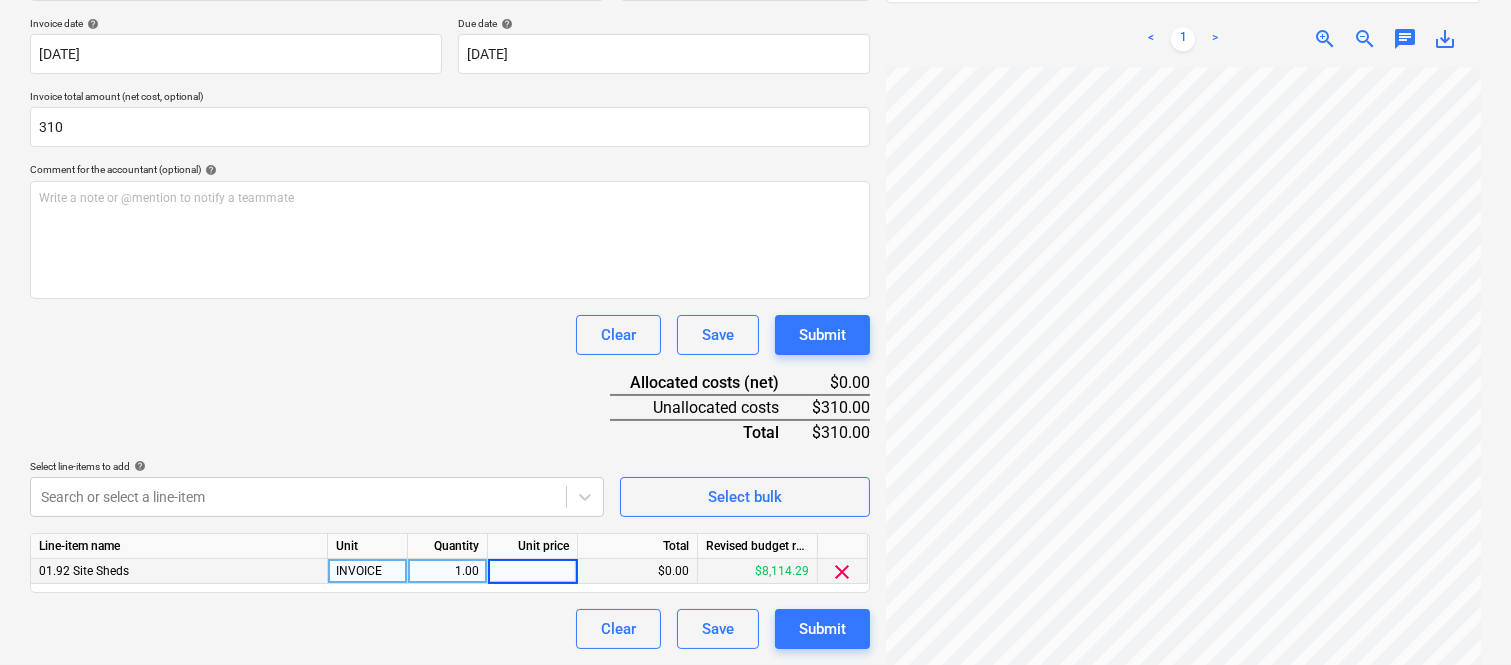 type on "310" 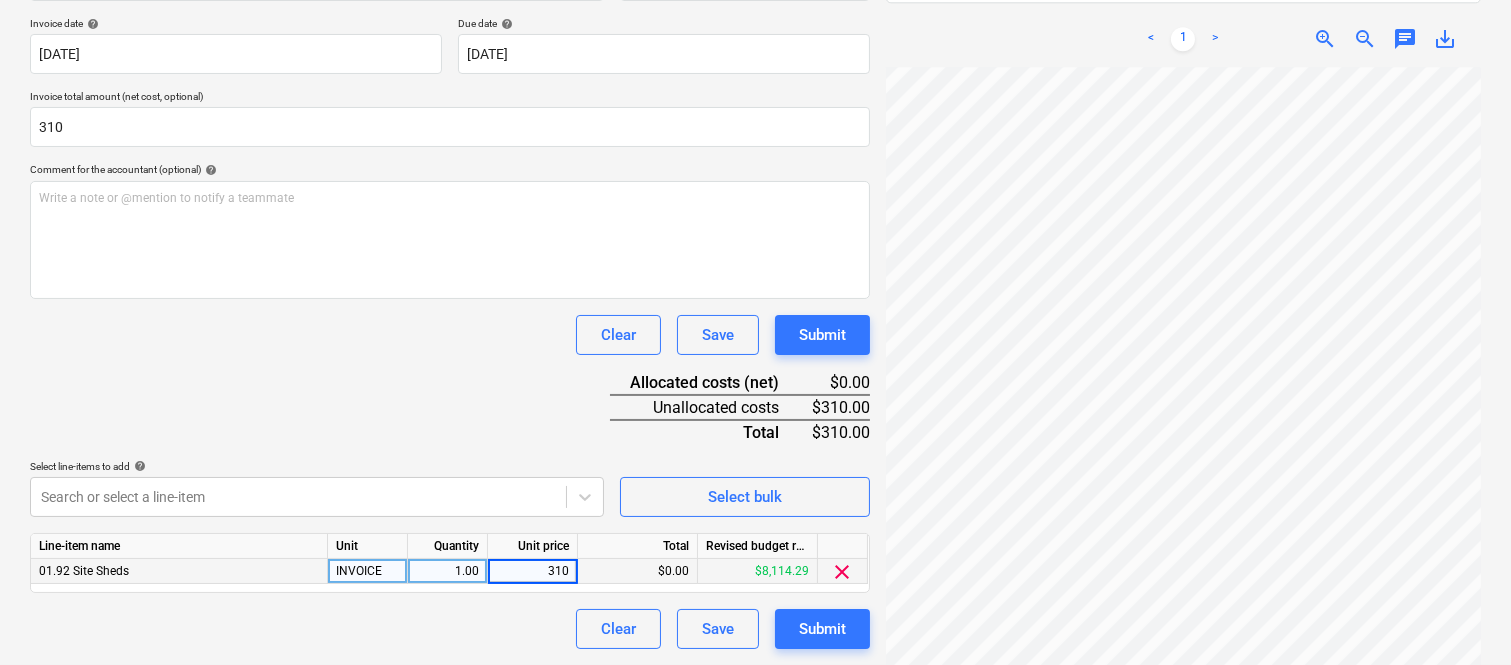 click on "Document name help CROCODILE CONTAINERS INV- 16600 Invoice number  (optional) help 16600 Invoice date help [DATE] 01.07.2025 Press the down arrow key to interact with the calendar and
select a date. Press the question mark key to get the keyboard shortcuts for changing dates. Due date help [DATE] 01.08.2025 Press the down arrow key to interact with the calendar and
select a date. Press the question mark key to get the keyboard shortcuts for changing dates. Invoice total amount (net cost, optional) 310 Comment for the accountant (optional) help Write a note or @mention to notify a teammate ﻿ Clear Save Submit Allocated costs (net) $0.00 Unallocated costs $310.00 Total $310.00 Select line-items to add help Search or select a line-item Select bulk Line-item name Unit Quantity Unit price Total Revised budget remaining 01.92 Site Sheds INVOICE 1.00 310 $0.00 $8,114.29 clear Clear Save Submit" at bounding box center (450, 296) 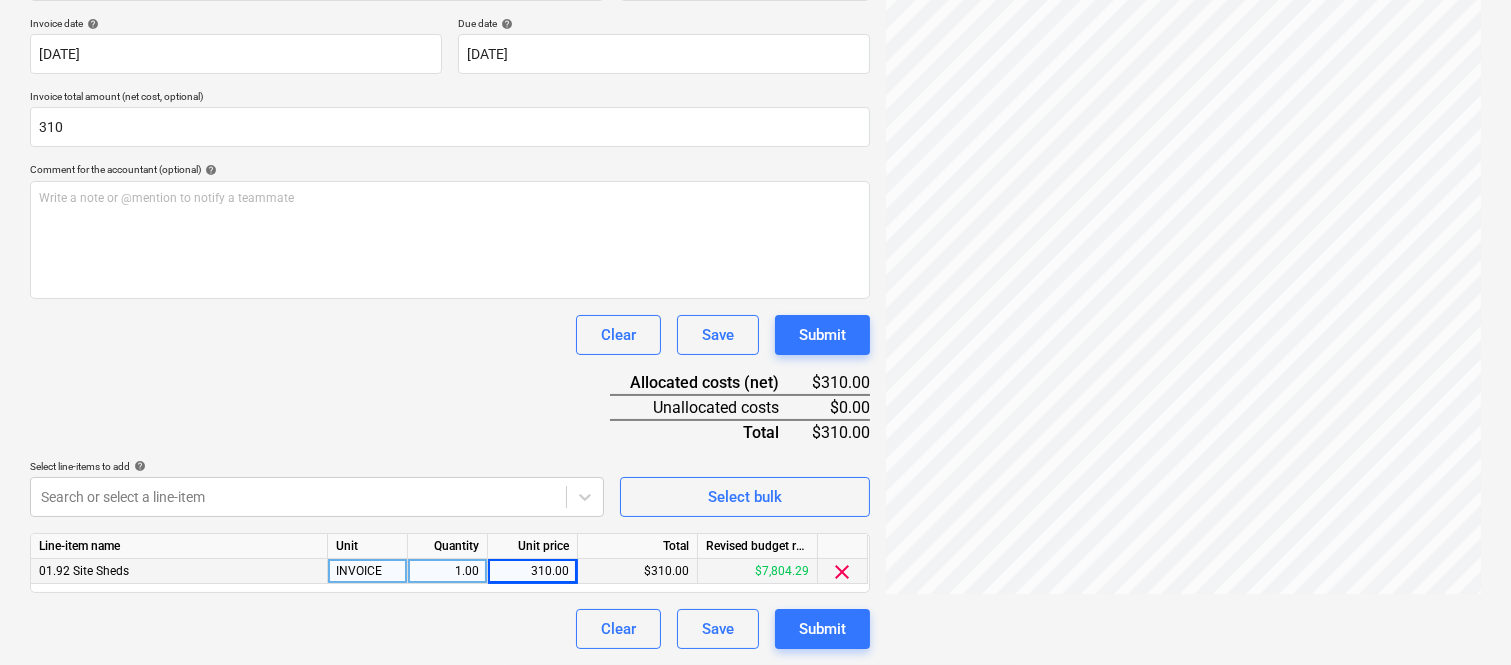 scroll, scrollTop: 0, scrollLeft: 0, axis: both 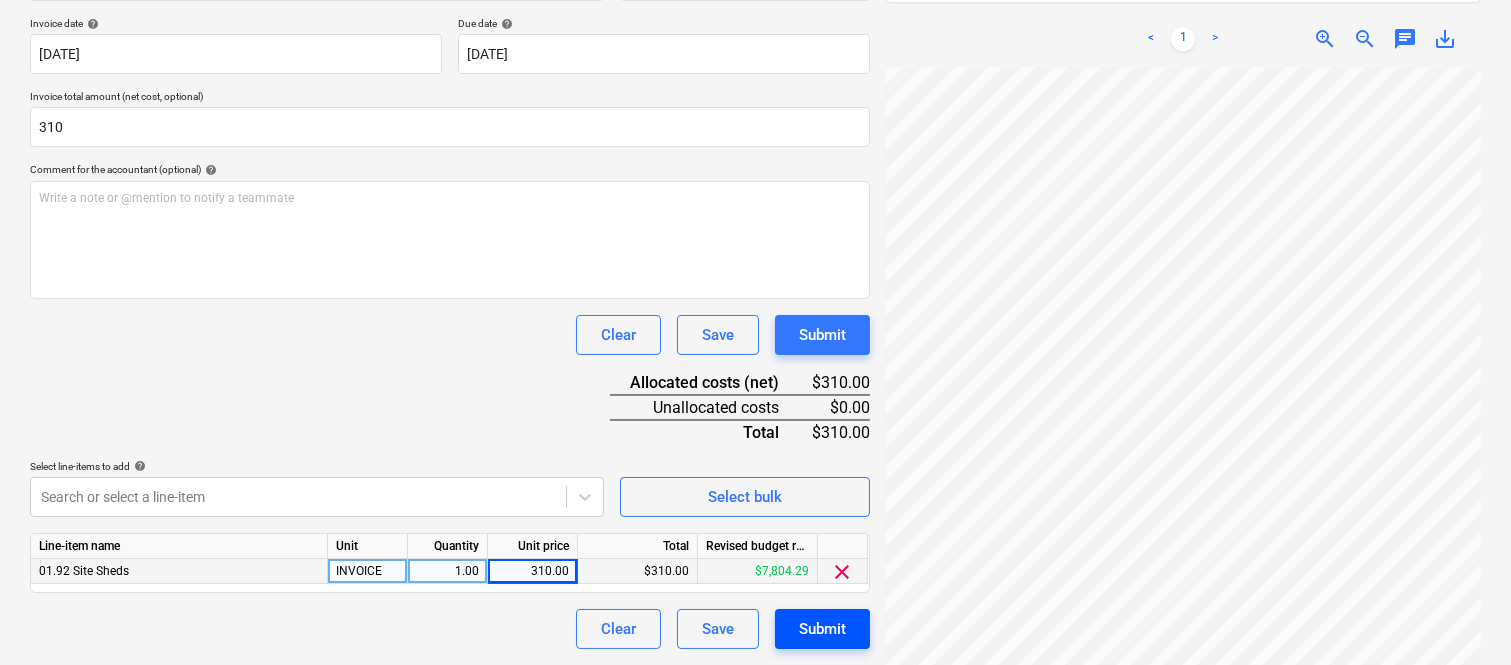 click on "Submit" at bounding box center (822, 629) 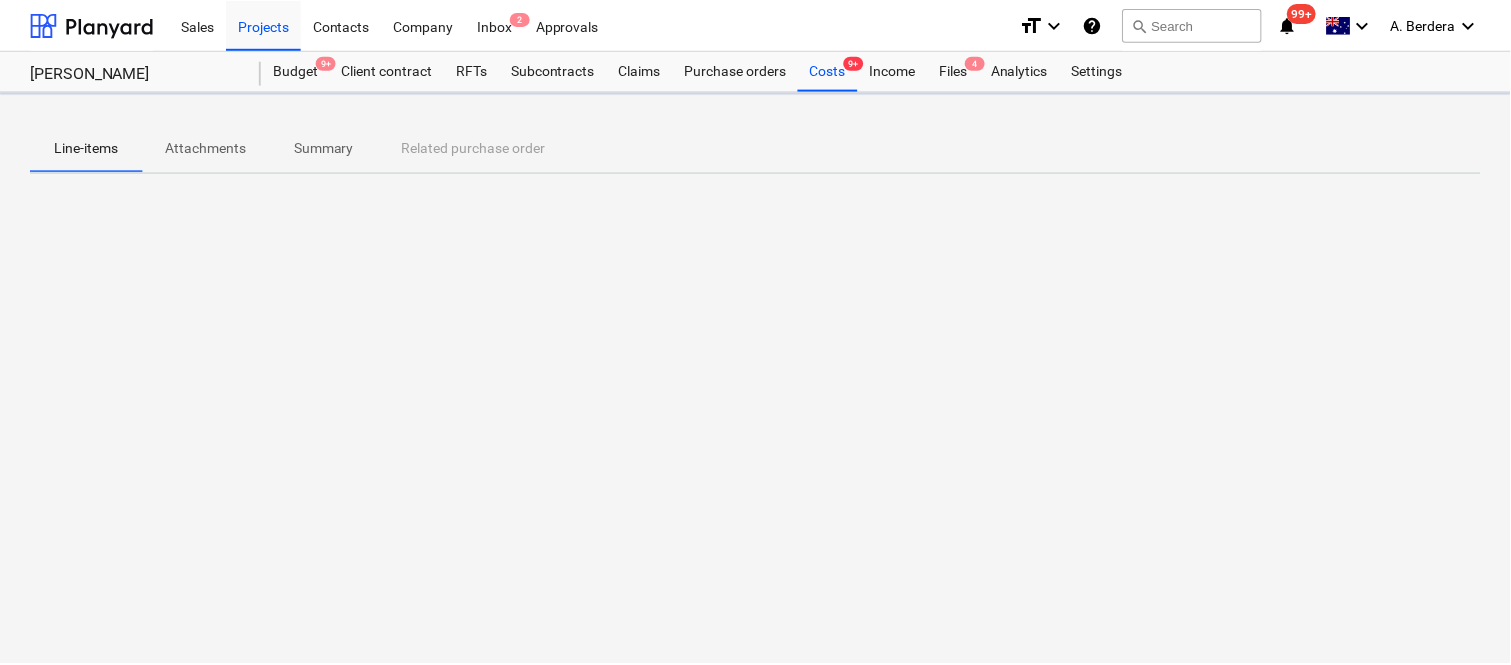 scroll, scrollTop: 0, scrollLeft: 0, axis: both 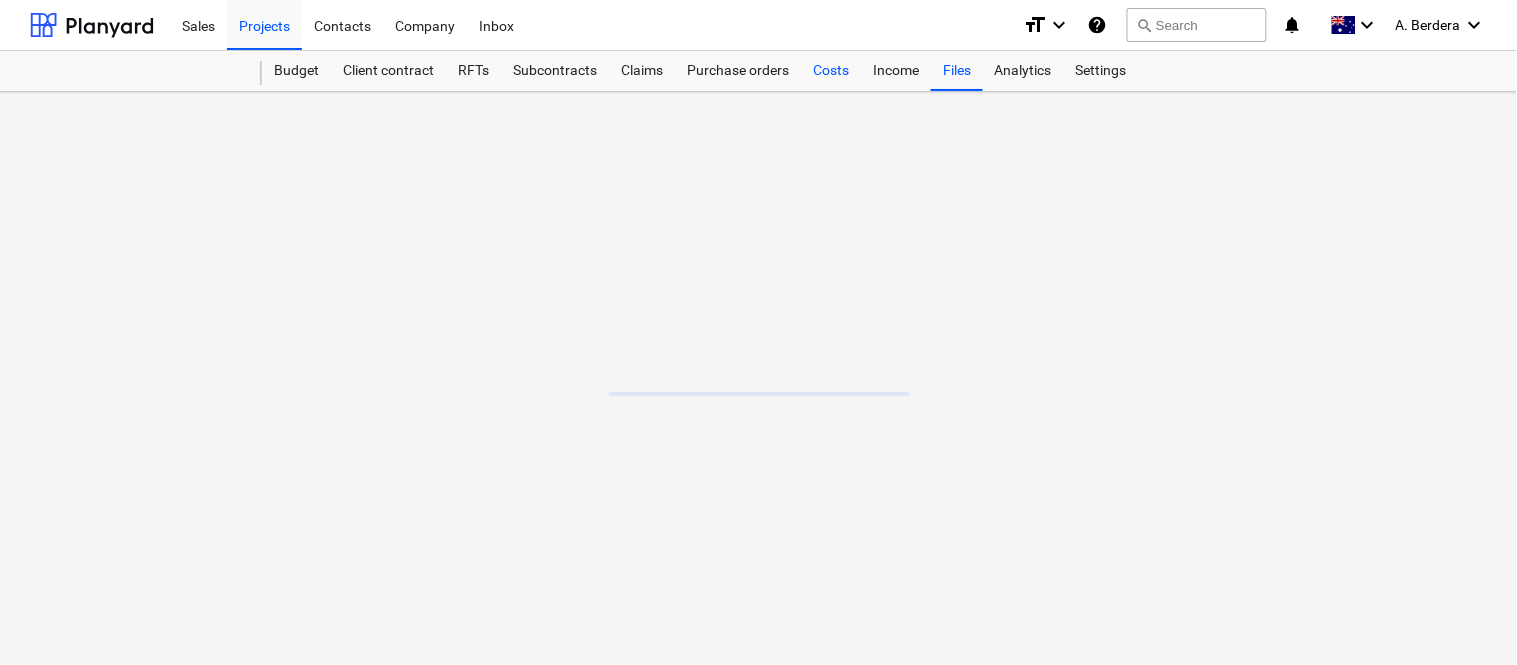 click on "Costs" at bounding box center (831, 71) 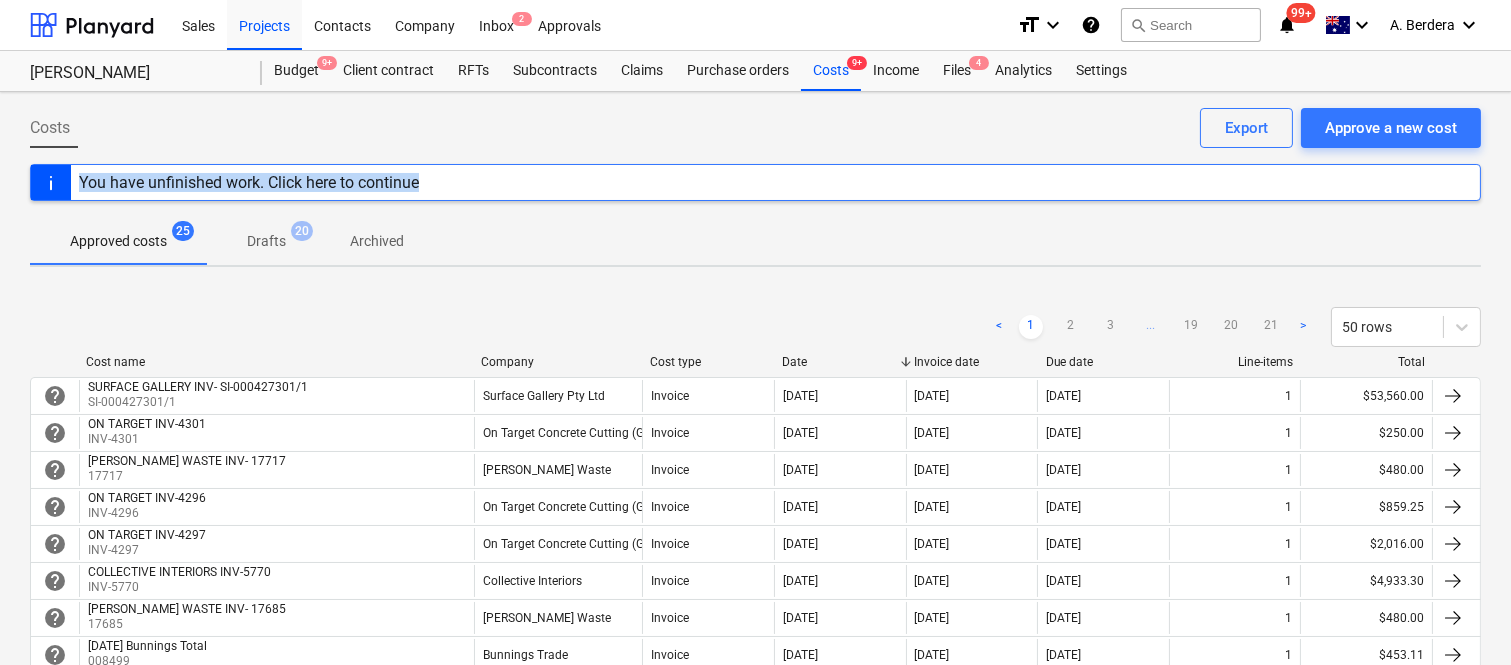 drag, startPoint x: 1510, startPoint y: 145, endPoint x: 1516, endPoint y: 175, distance: 30.594116 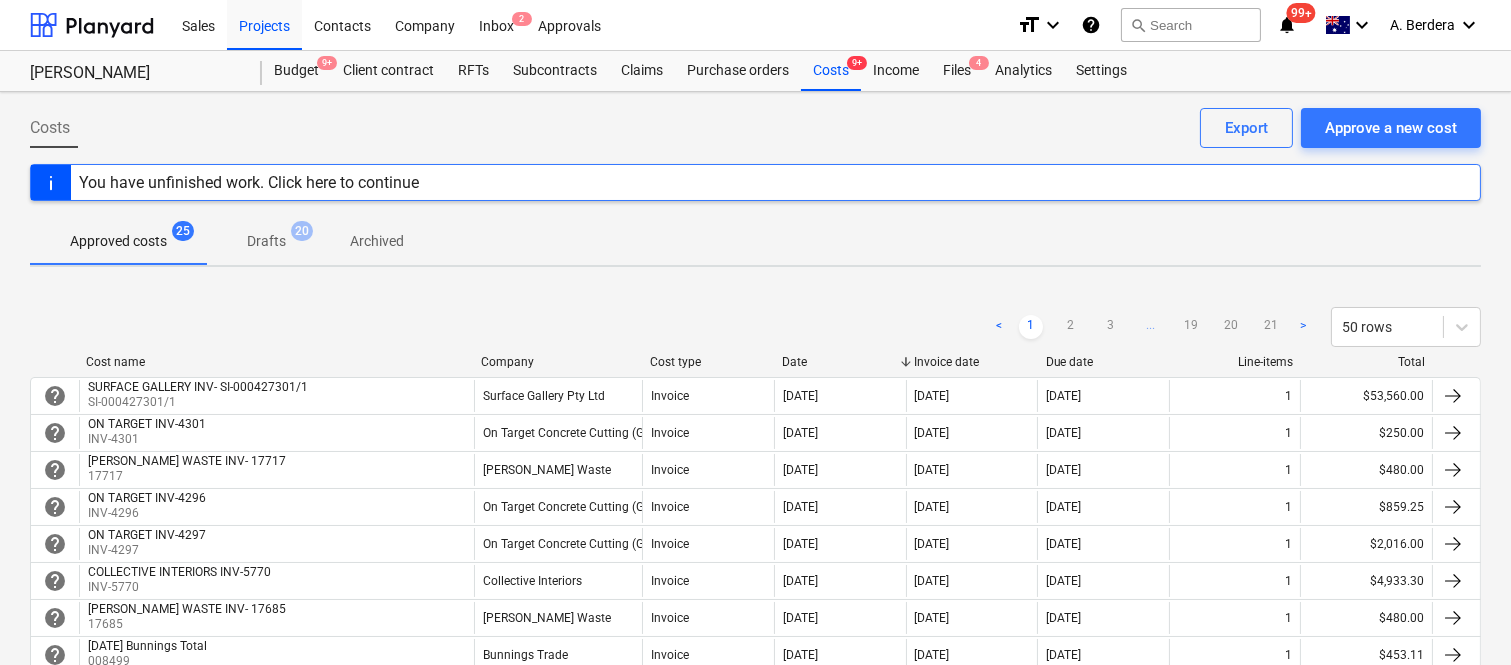 click on "Approved costs 25 Drafts 20 Archived" at bounding box center [755, 241] 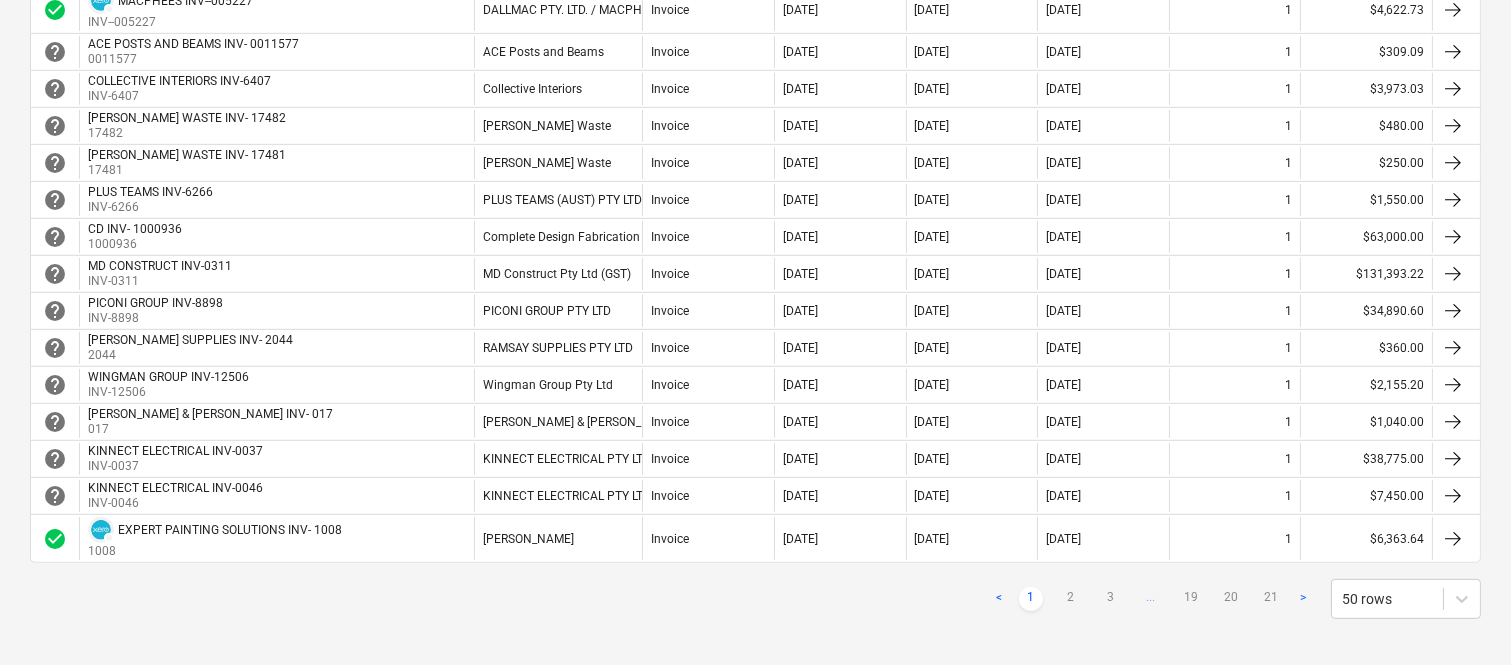 scroll, scrollTop: 1688, scrollLeft: 0, axis: vertical 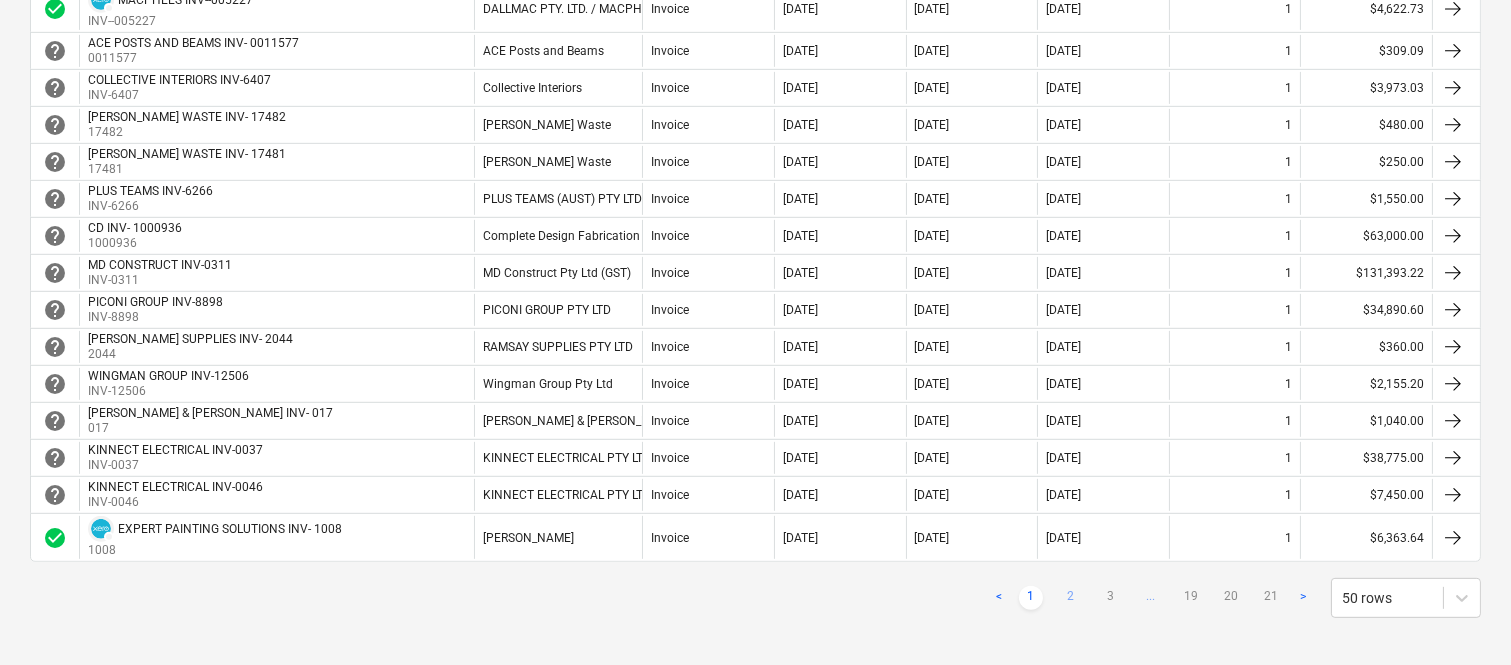 click on "2" at bounding box center [1071, 598] 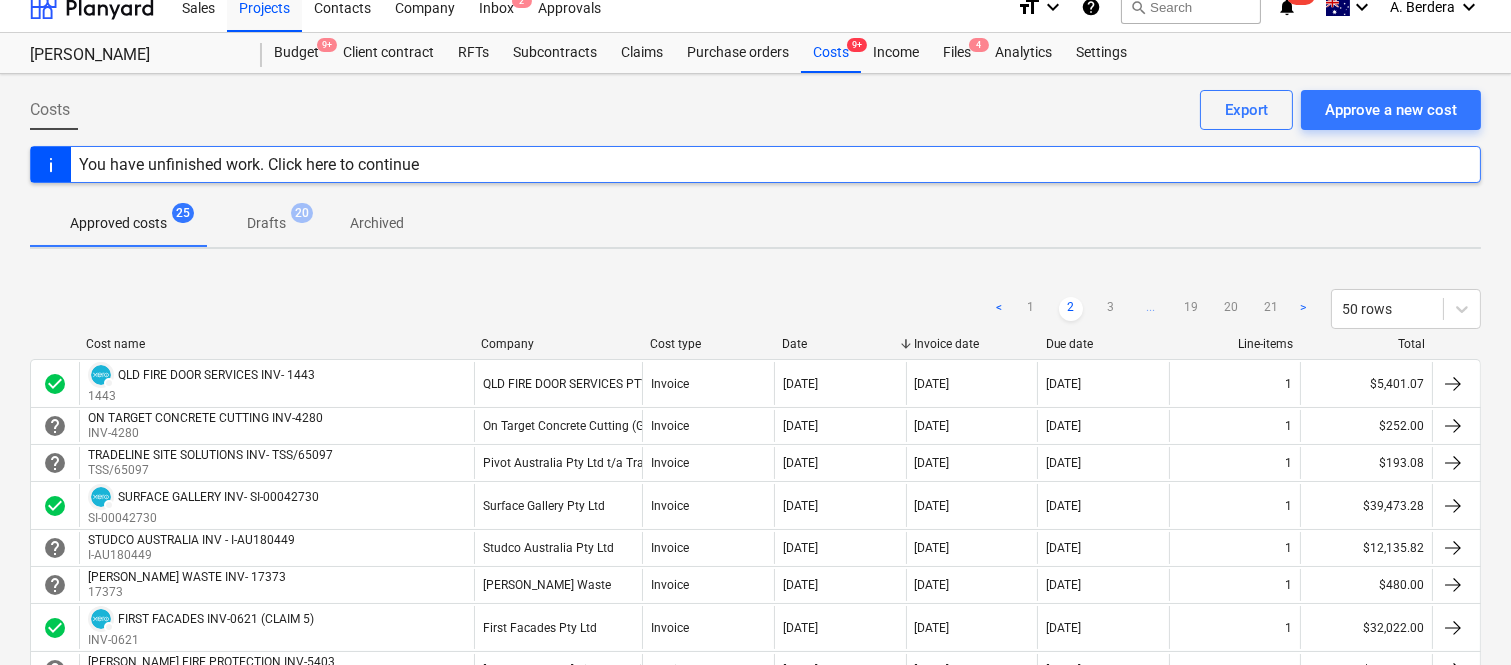 scroll, scrollTop: 0, scrollLeft: 0, axis: both 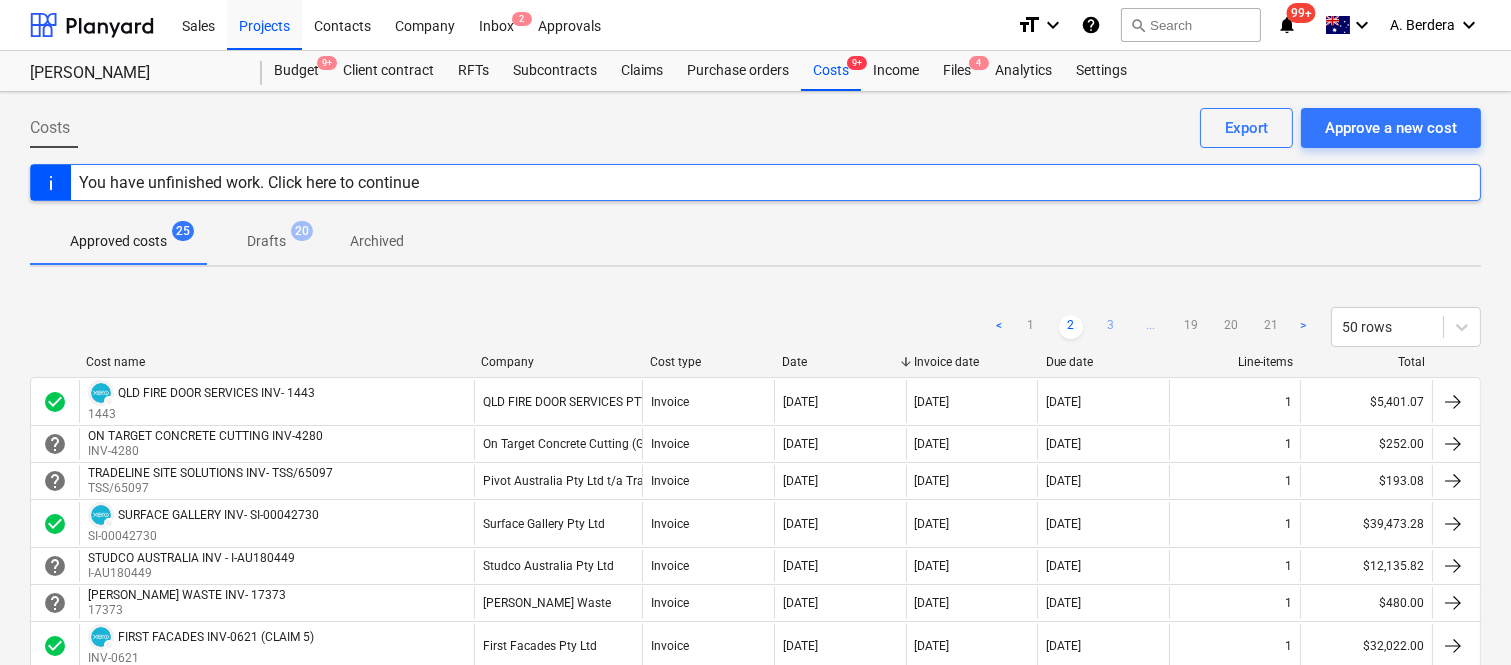 click on "3" at bounding box center [1111, 327] 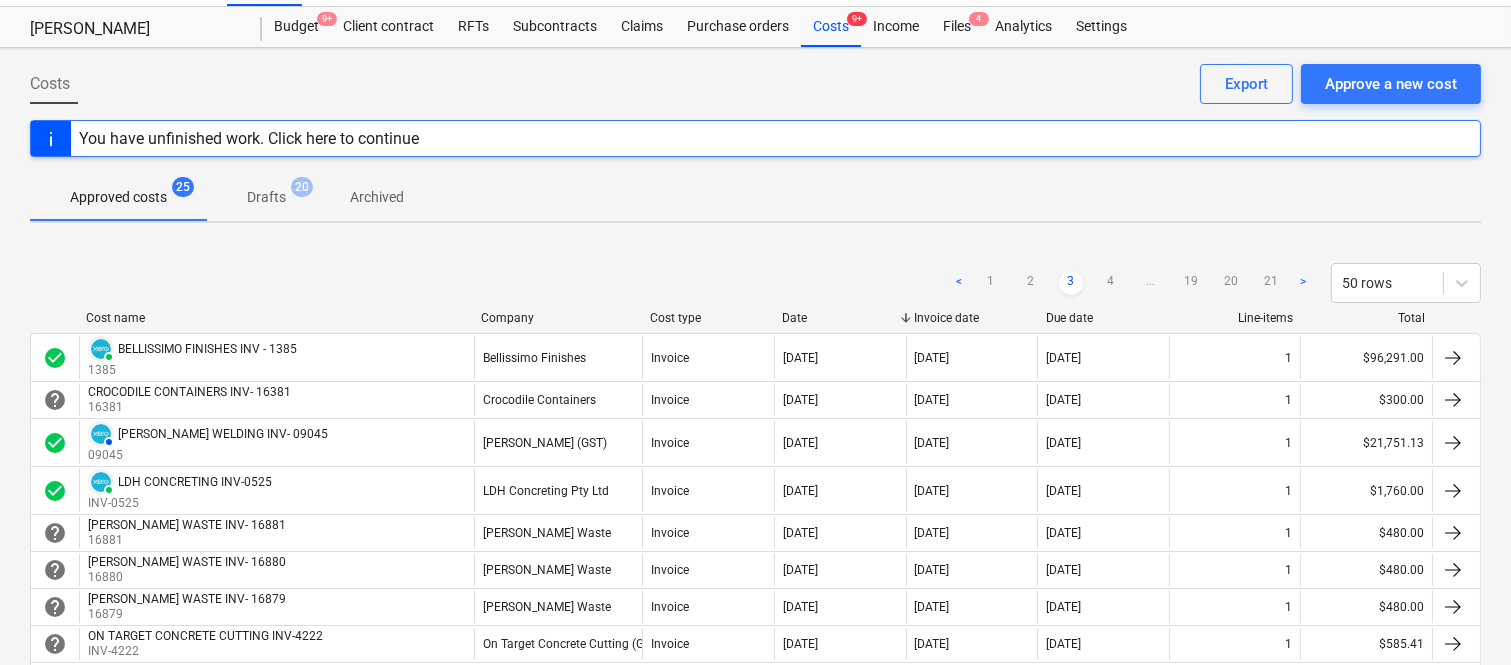 scroll, scrollTop: 88, scrollLeft: 0, axis: vertical 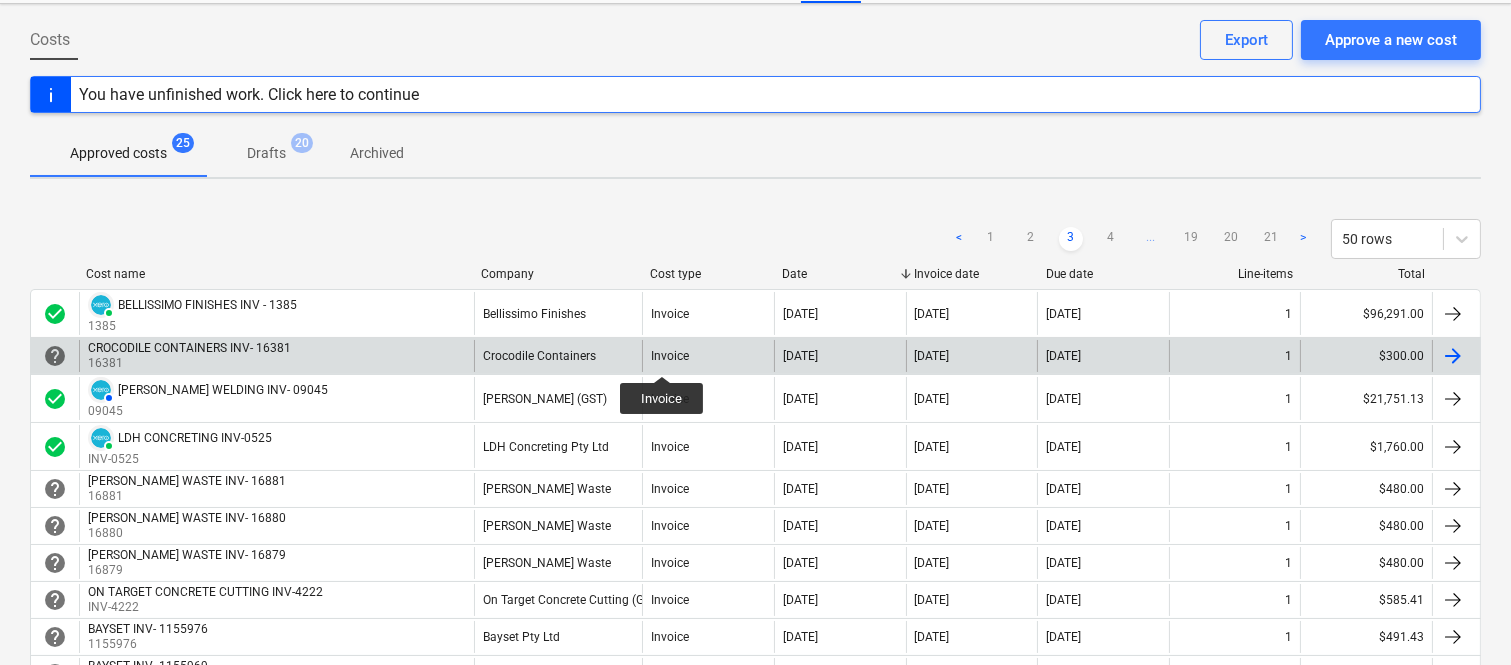 click on "Invoice" at bounding box center [670, 356] 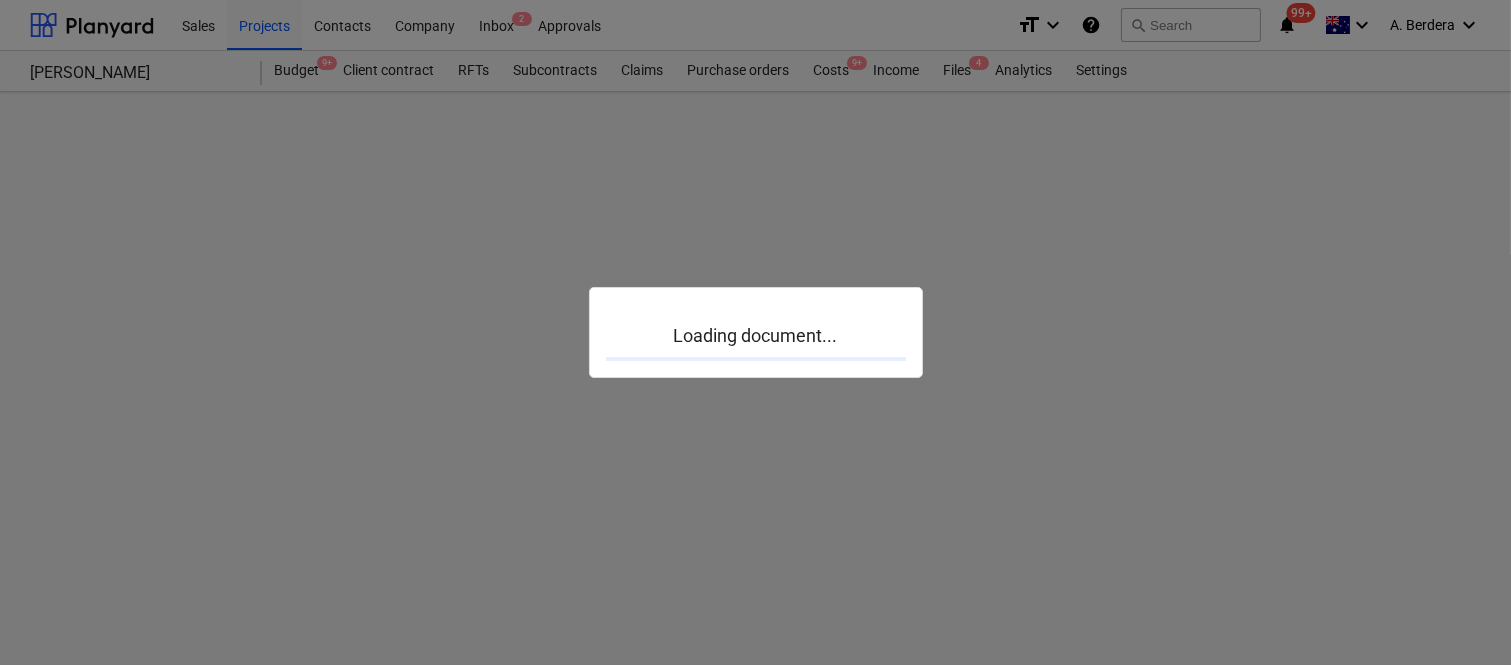 scroll, scrollTop: 0, scrollLeft: 0, axis: both 